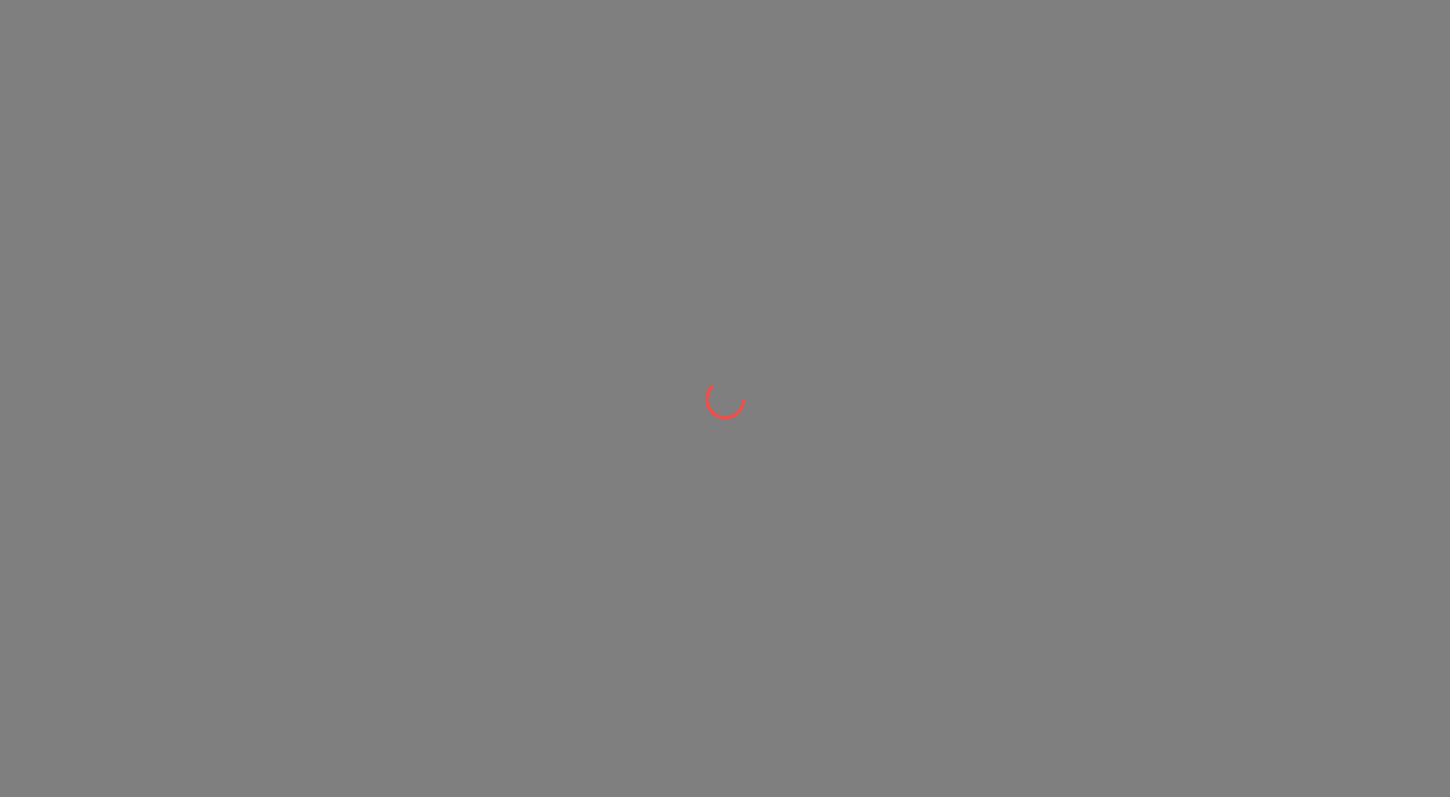 scroll, scrollTop: 0, scrollLeft: 0, axis: both 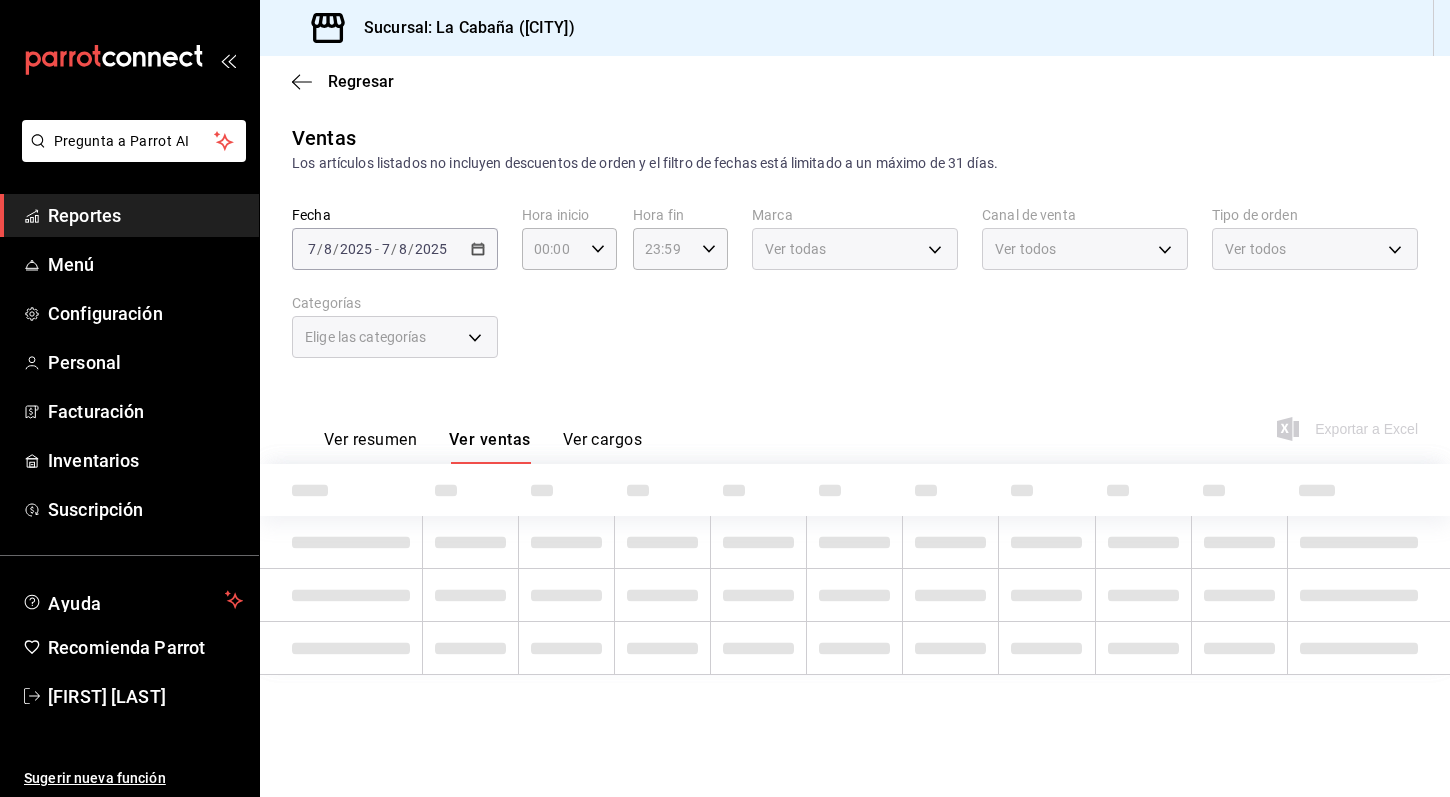 type on "05:00" 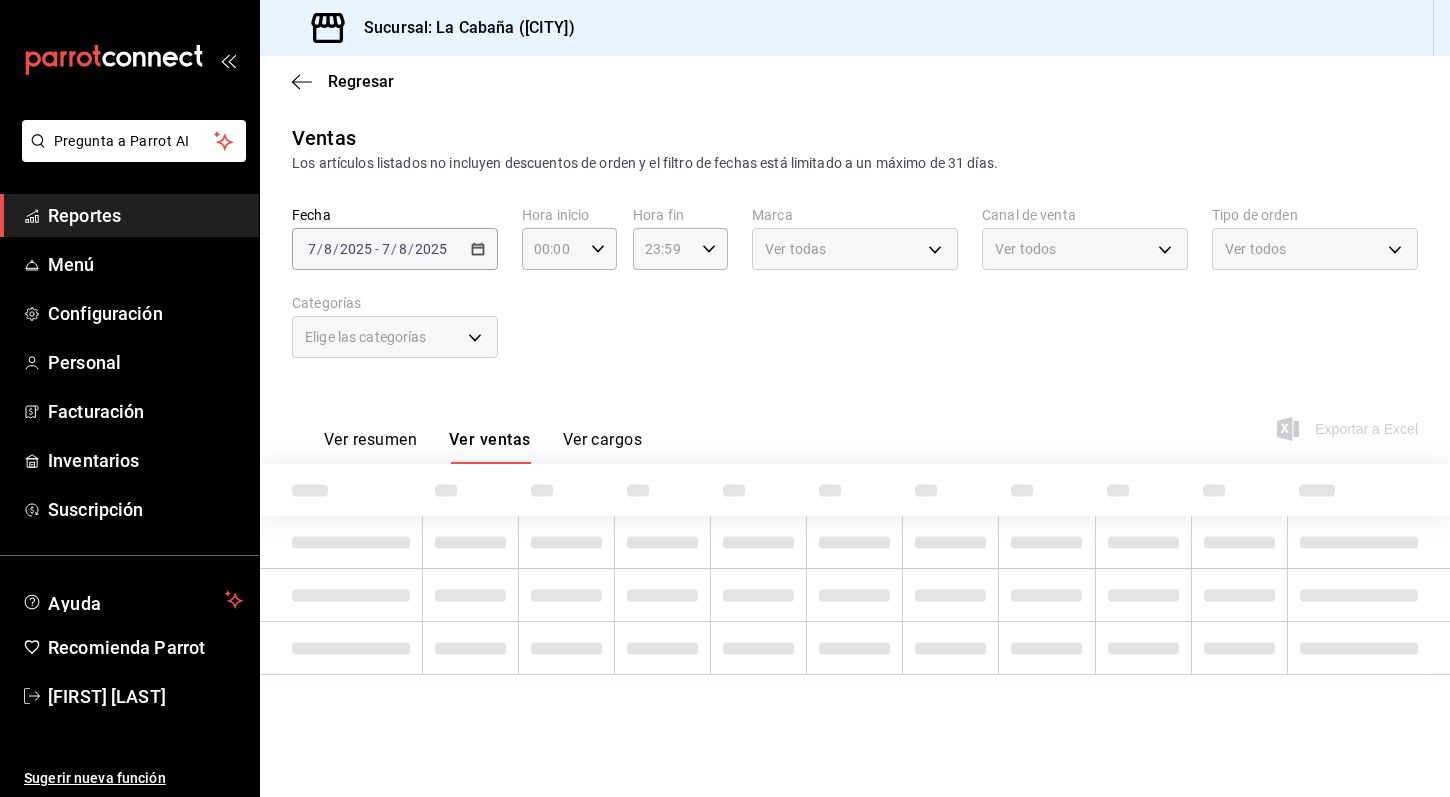 type on "05:00" 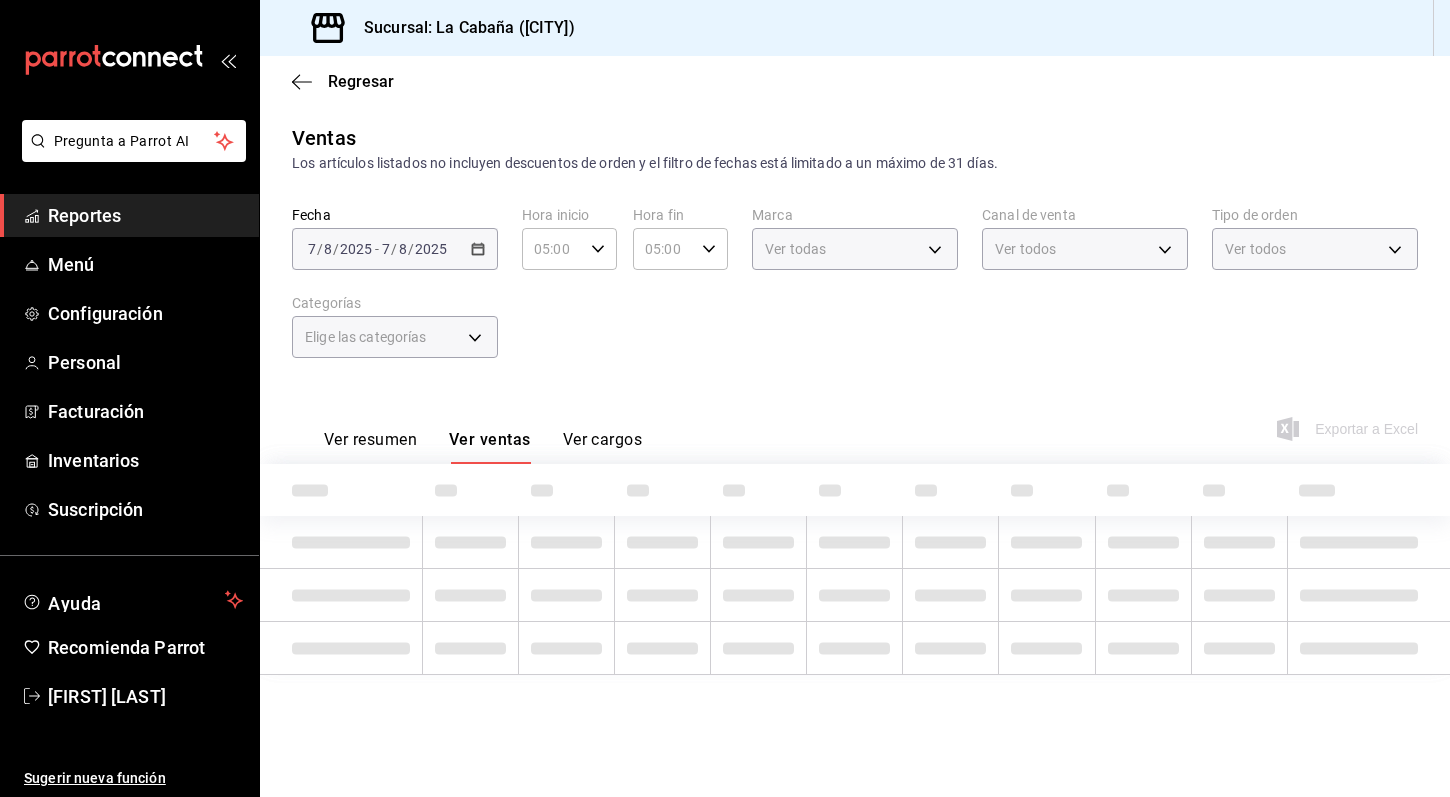 type on "[UUID]" 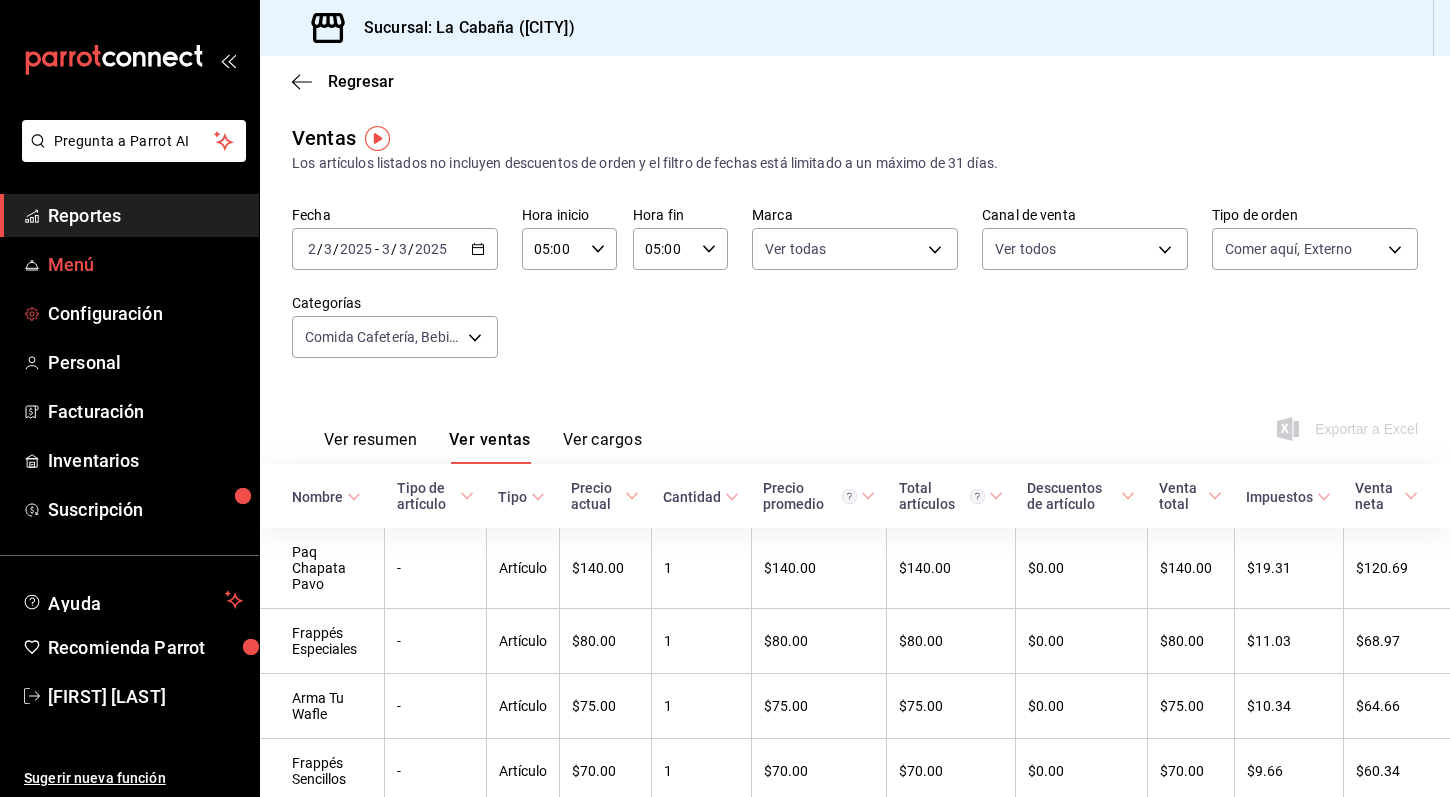 click on "Menú" at bounding box center (145, 264) 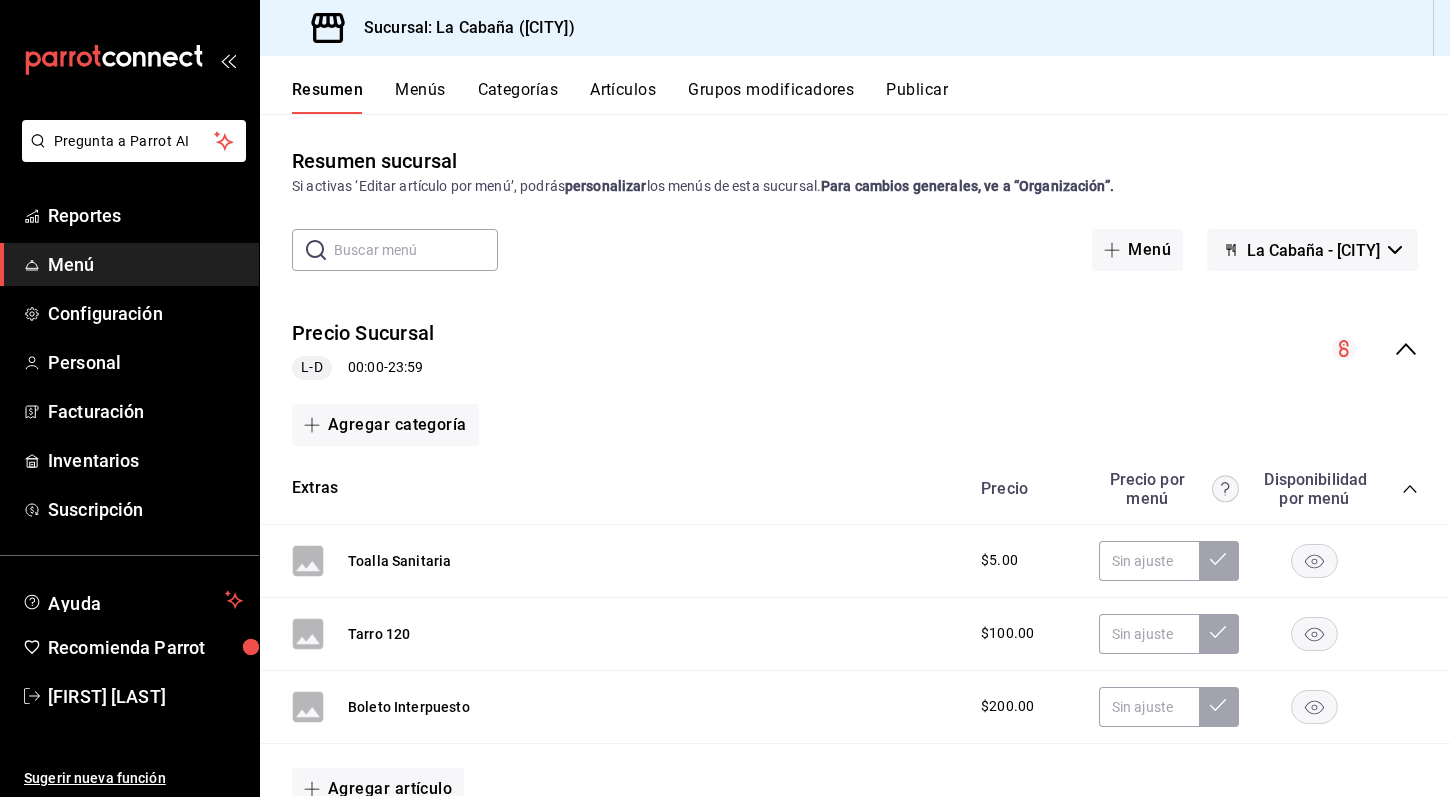 click on "Boleto Interpuesto $[PRICE]" at bounding box center (855, 707) 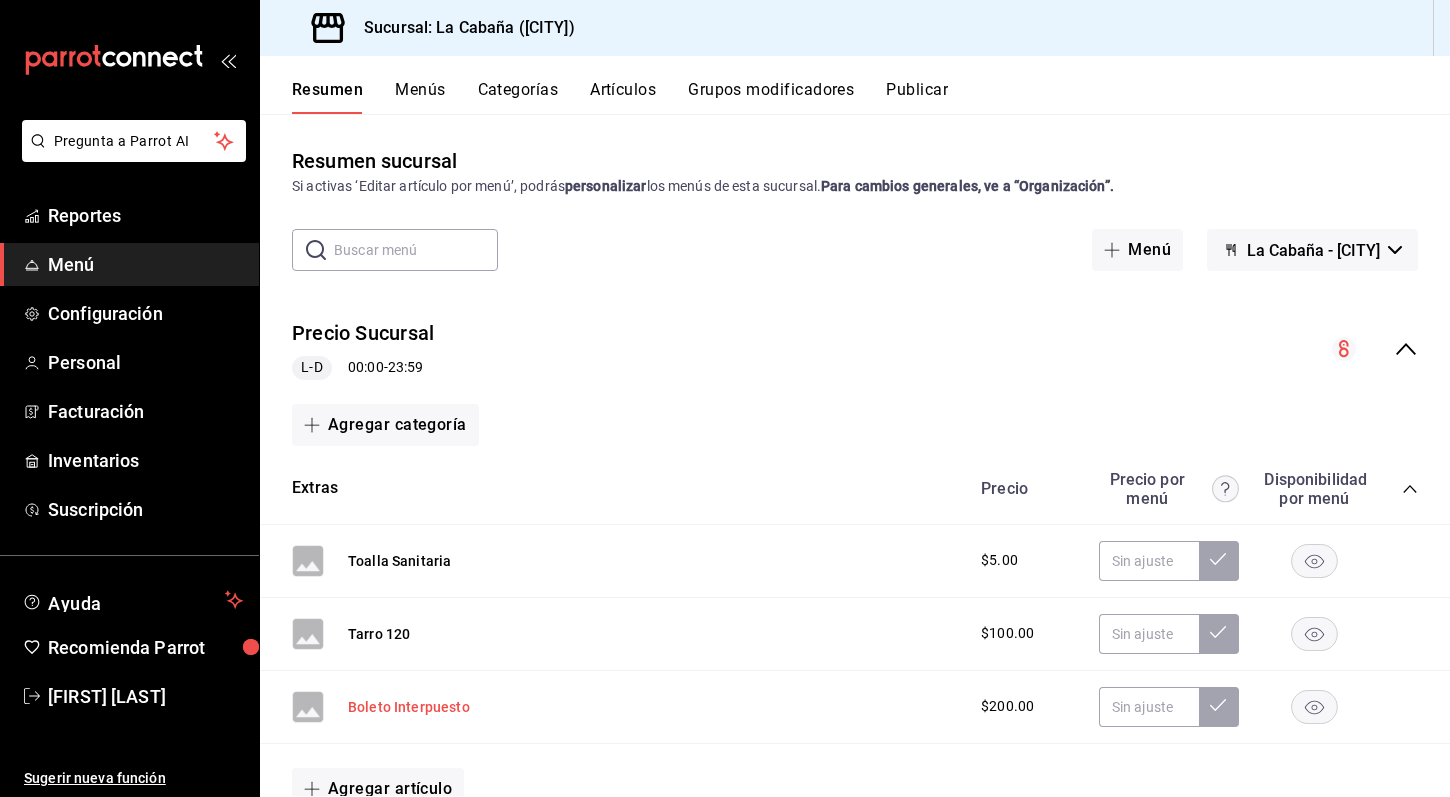 click on "Boleto Interpuesto" at bounding box center (409, 707) 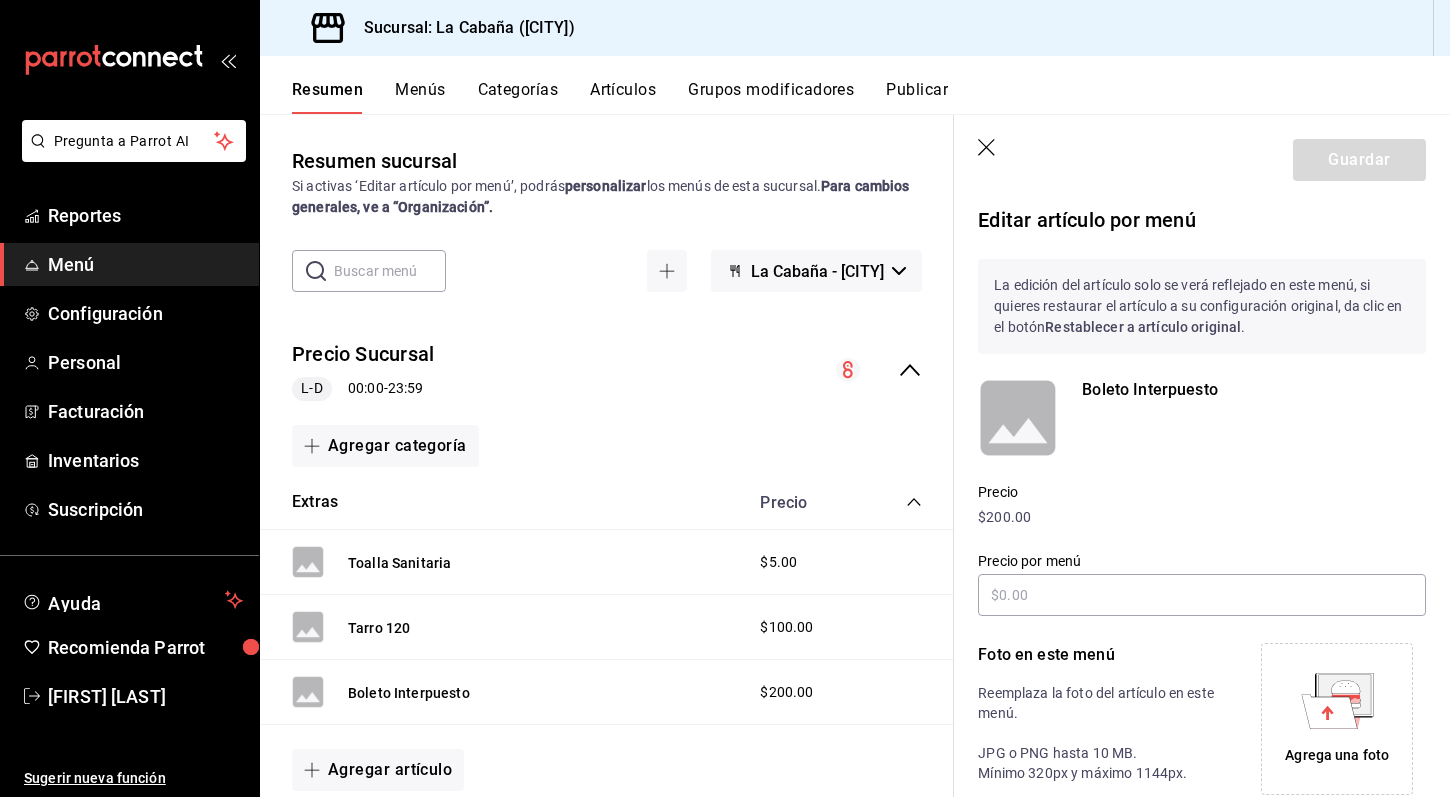 scroll, scrollTop: 0, scrollLeft: 0, axis: both 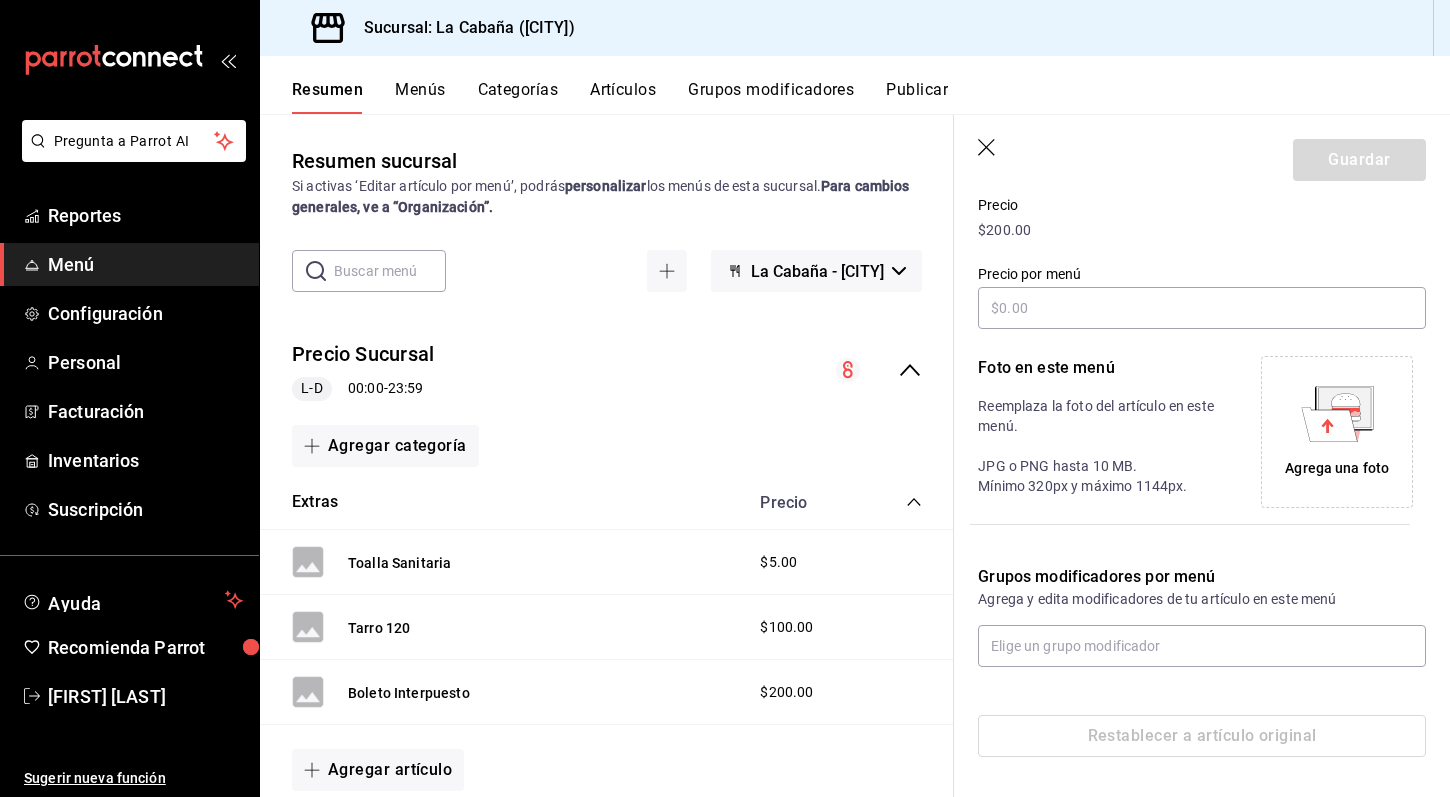 click on "Artículos" at bounding box center (623, 97) 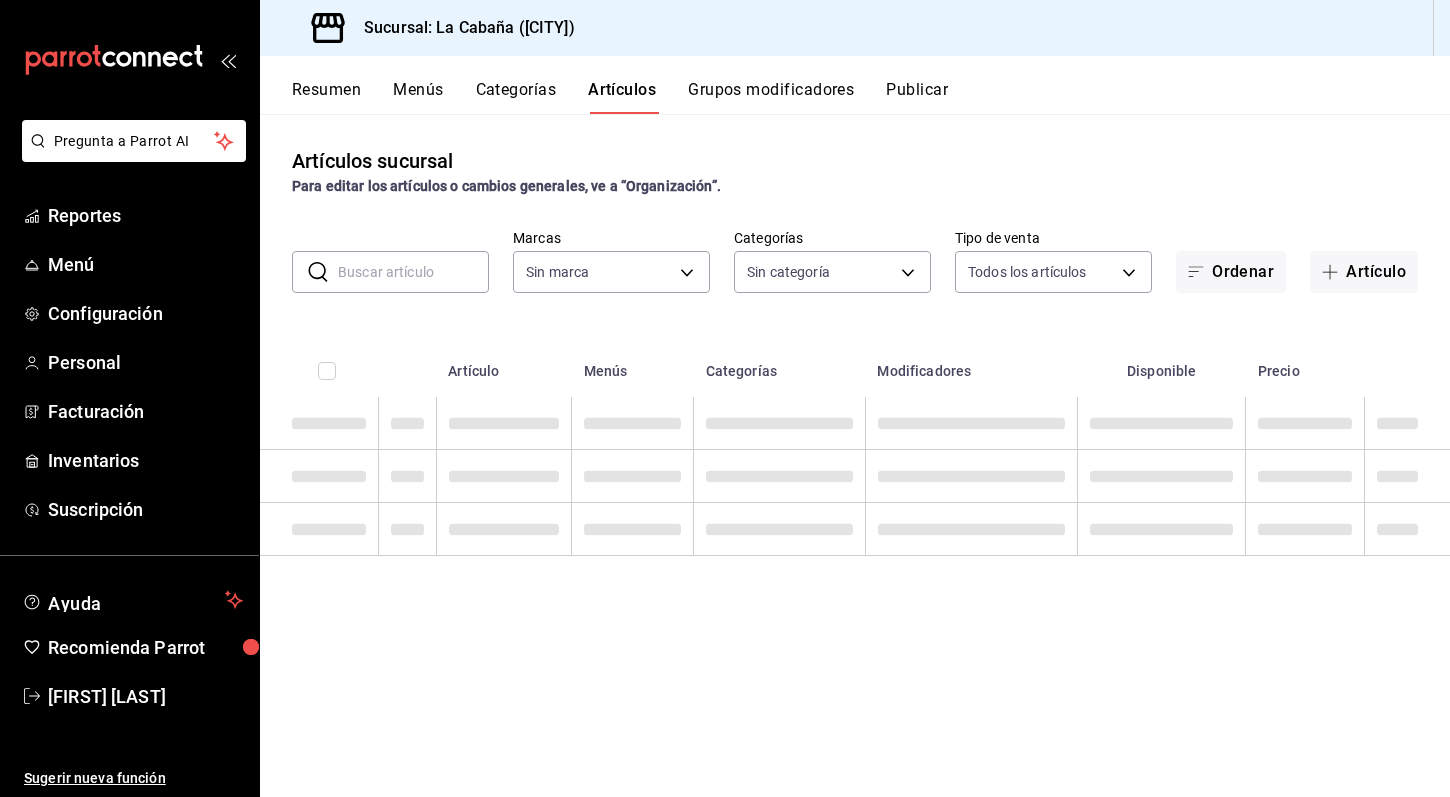type on "[UUID]" 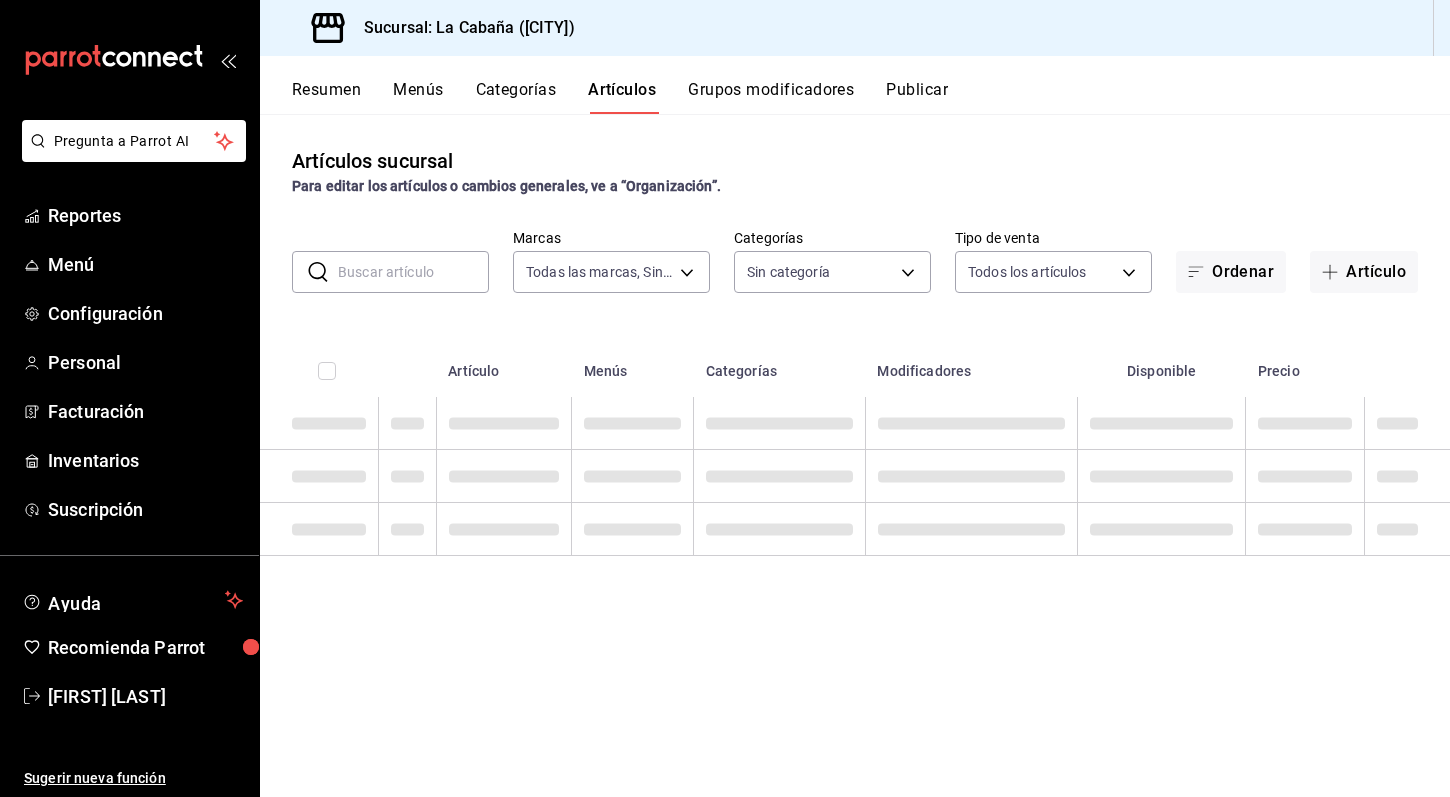 type on "[UUID],[UUID],[UUID],[UUID],[UUID],[UUID],[UUID],[UUID],[UUID],[UUID],[UUID],[UUID]" 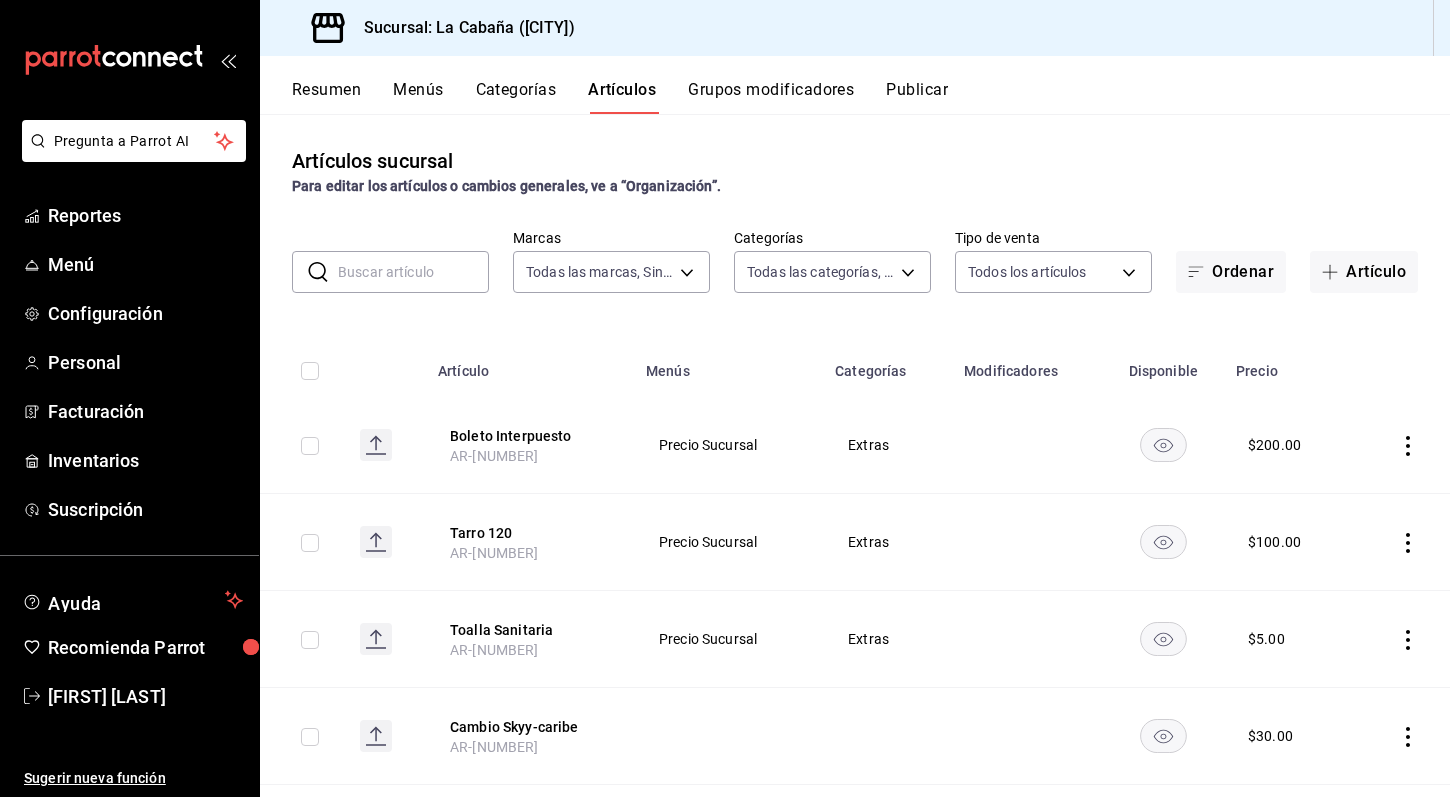 click 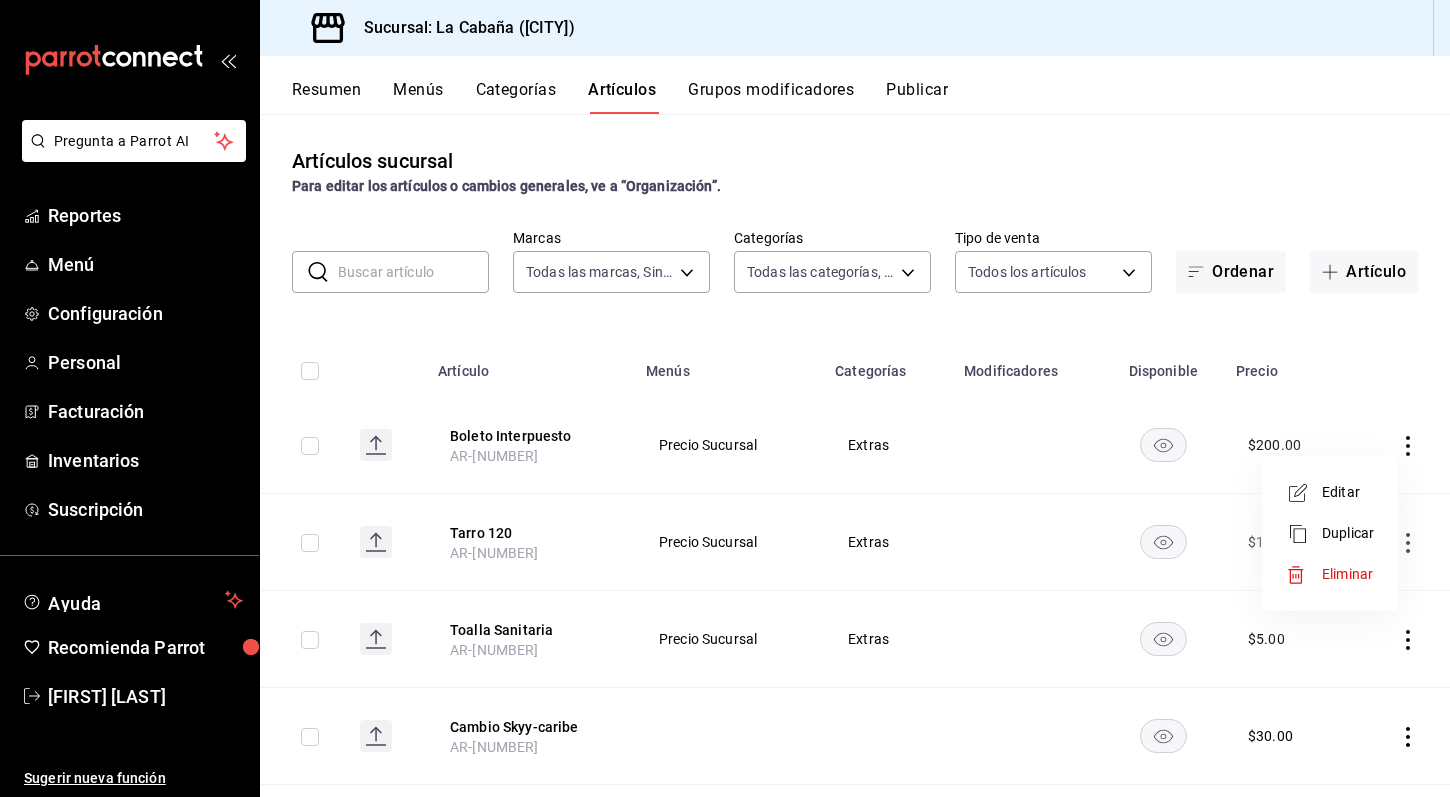 click on "Editar" at bounding box center (1348, 492) 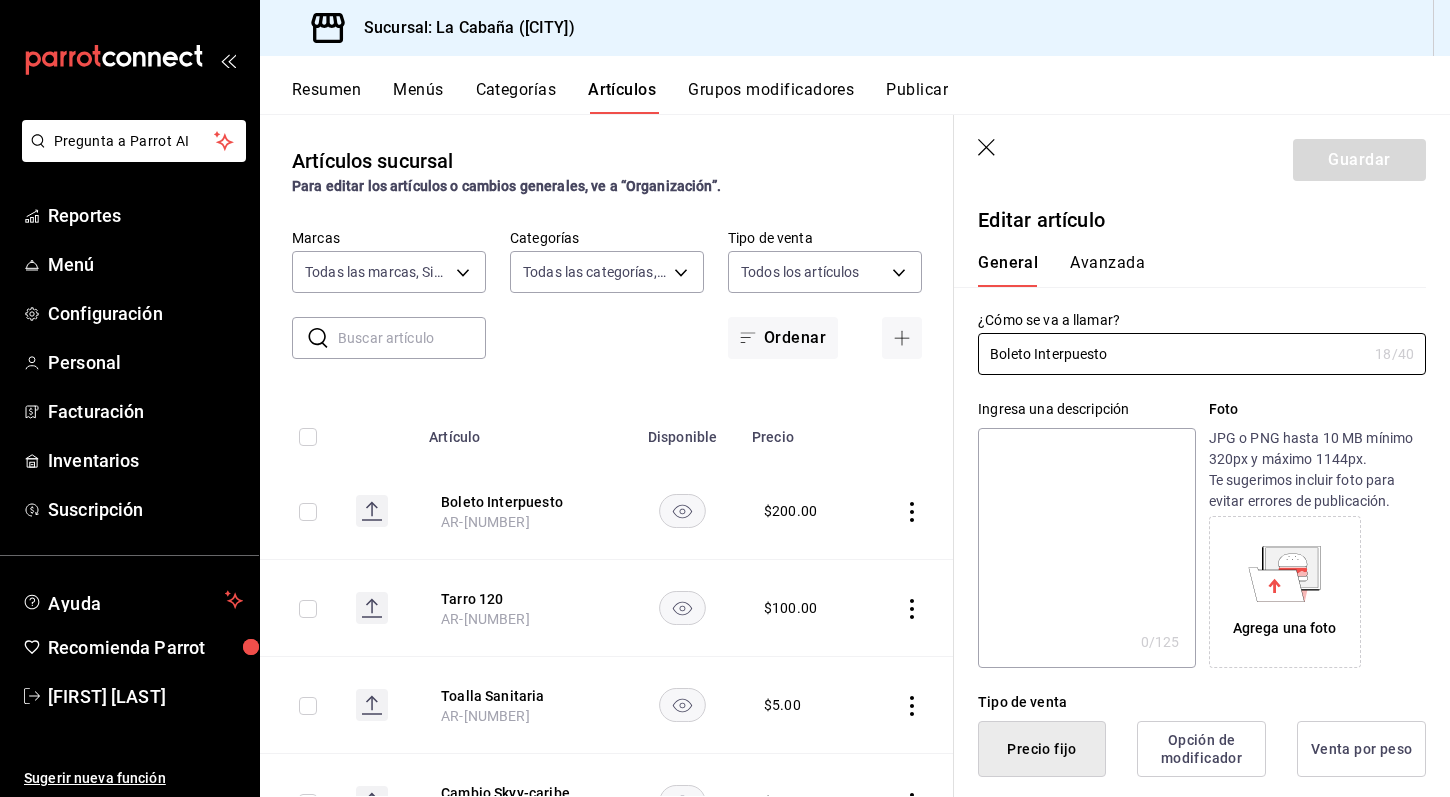 type on "$200.00" 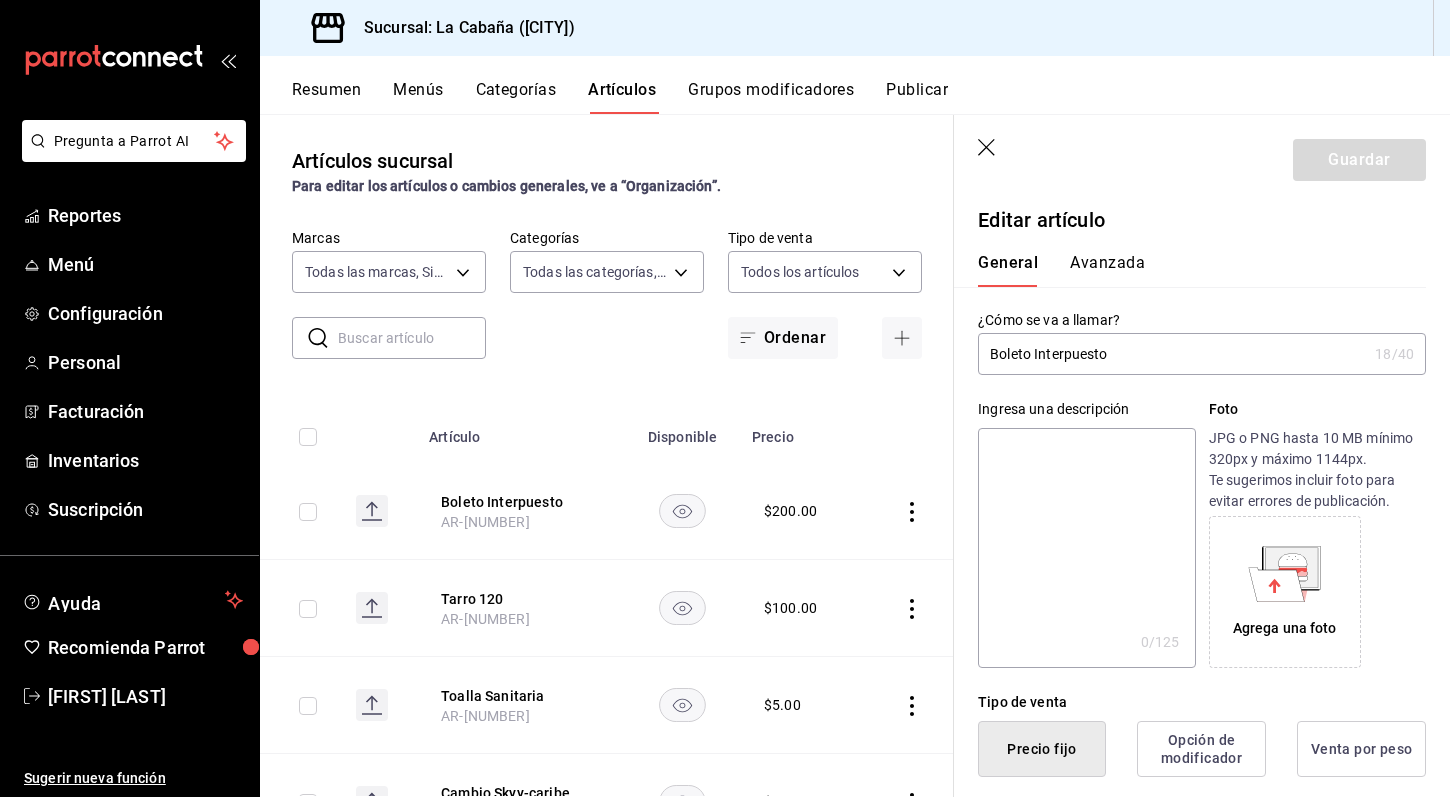 click on "Avanzada" at bounding box center [1107, 270] 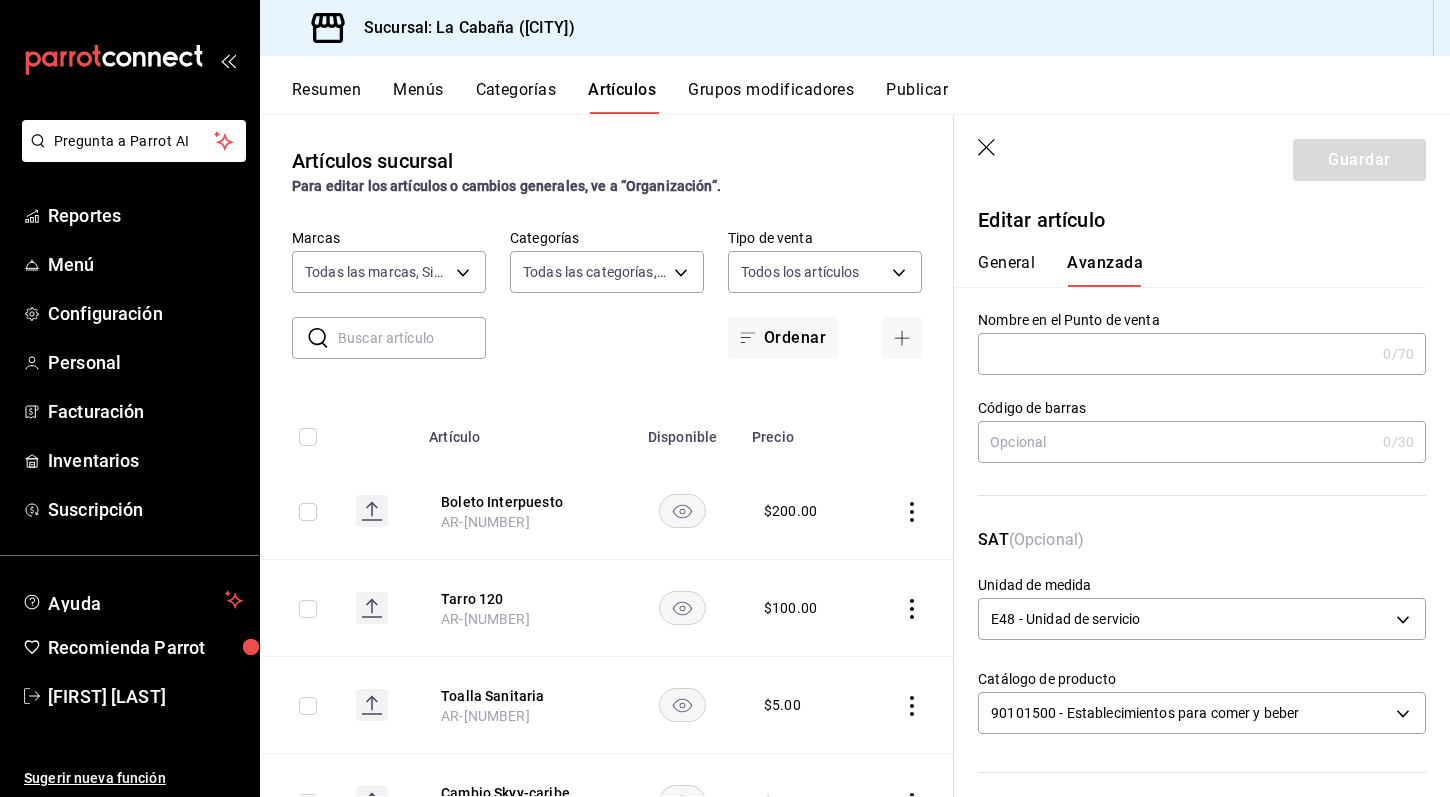 scroll, scrollTop: 0, scrollLeft: 0, axis: both 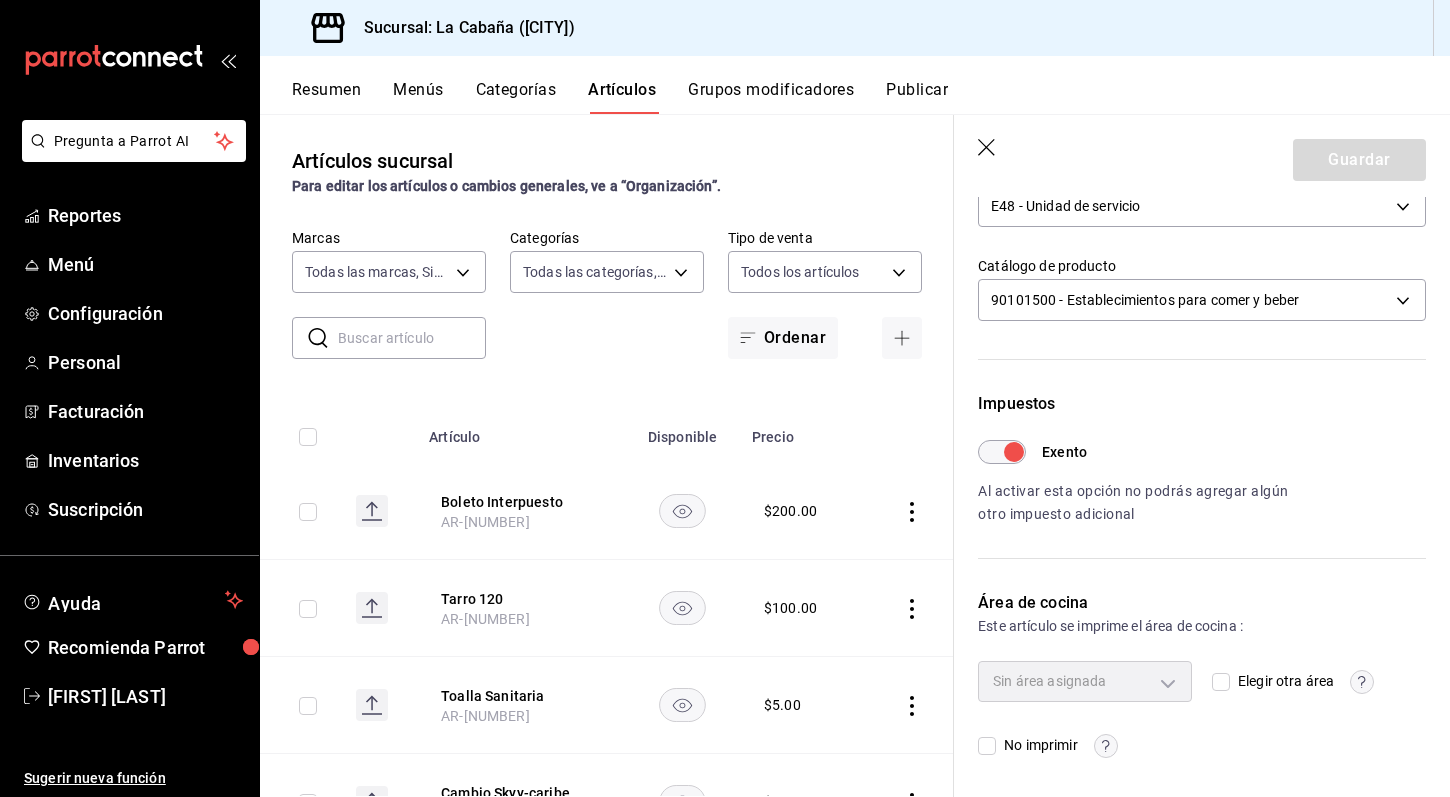 click on "No imprimir" at bounding box center (987, 746) 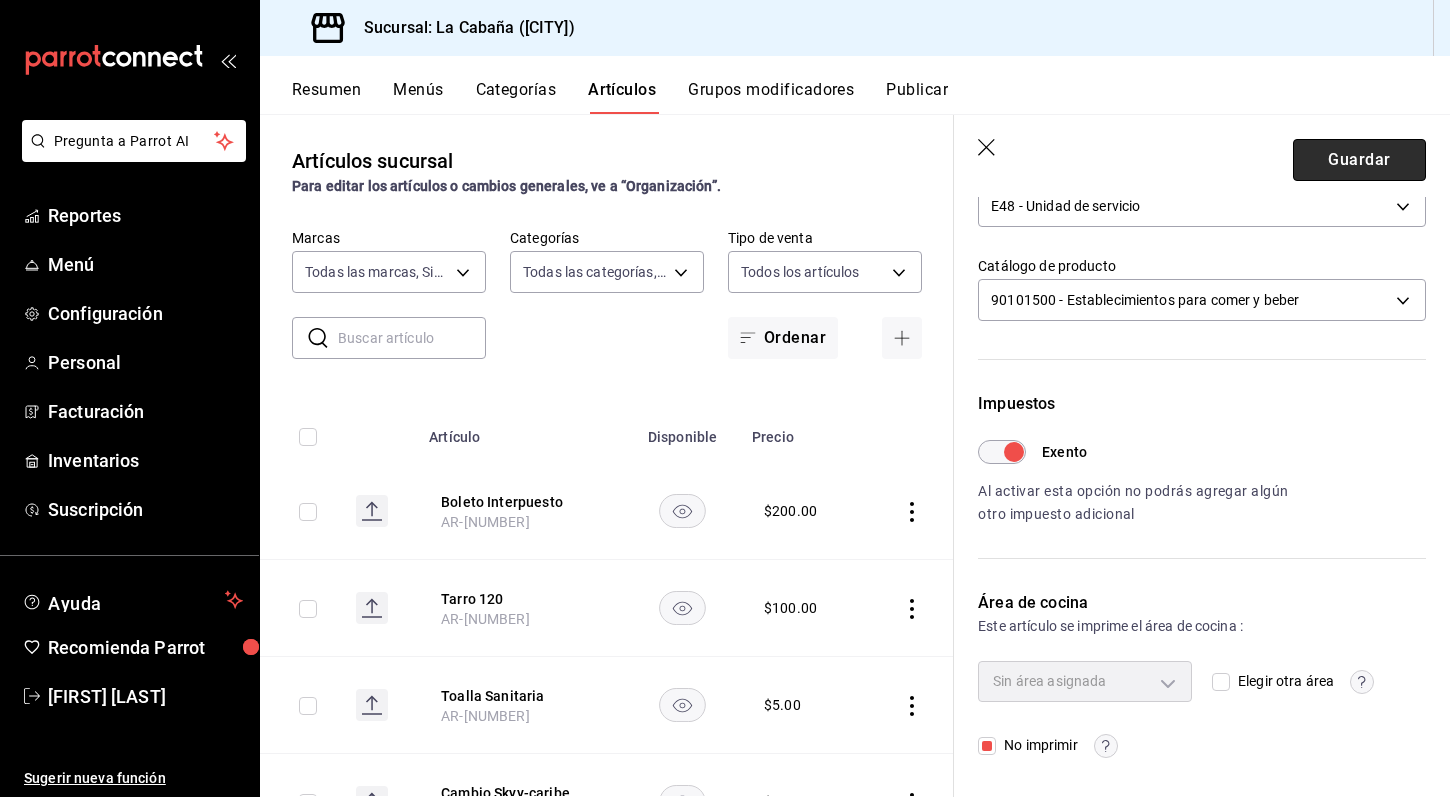 click on "Guardar" at bounding box center [1359, 160] 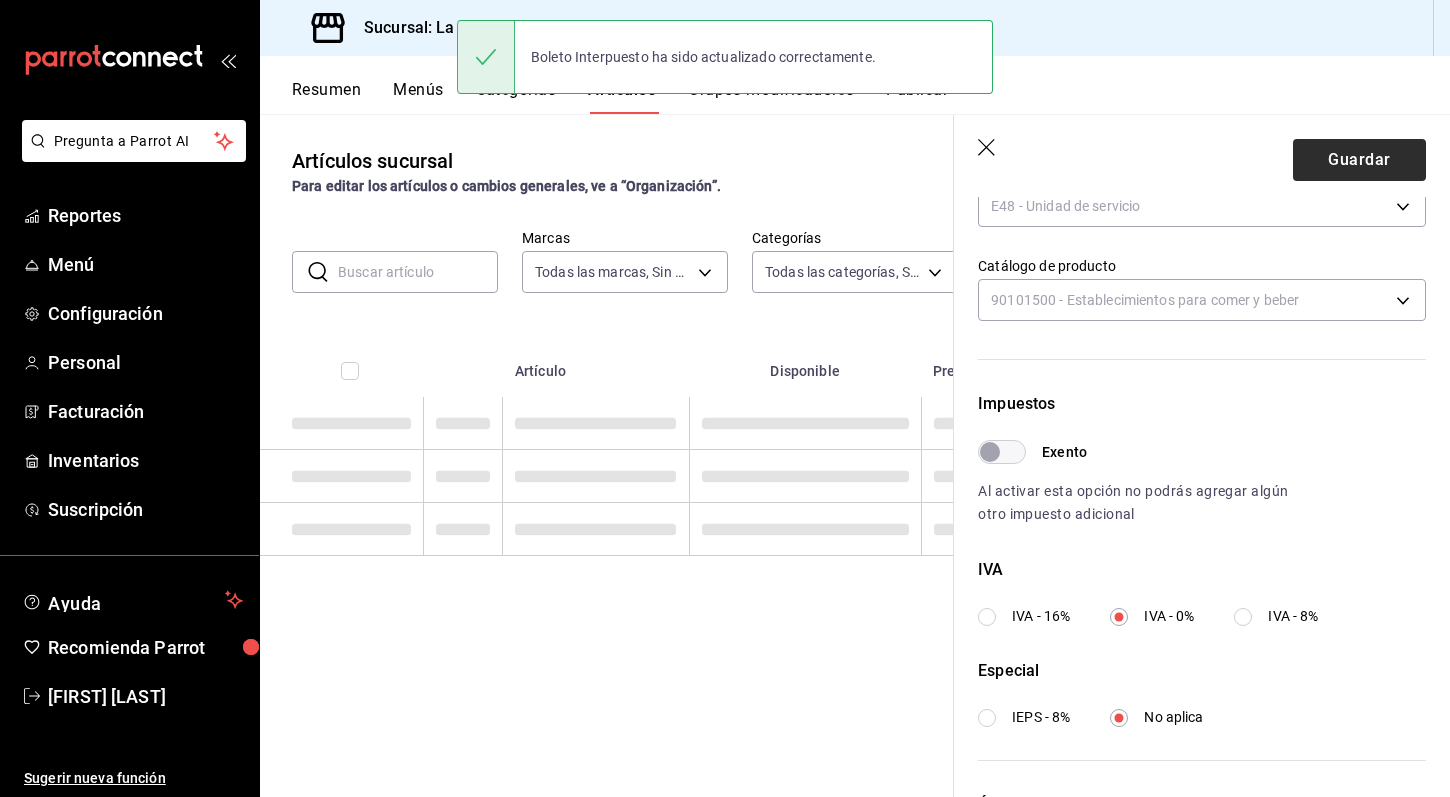 scroll, scrollTop: 0, scrollLeft: 0, axis: both 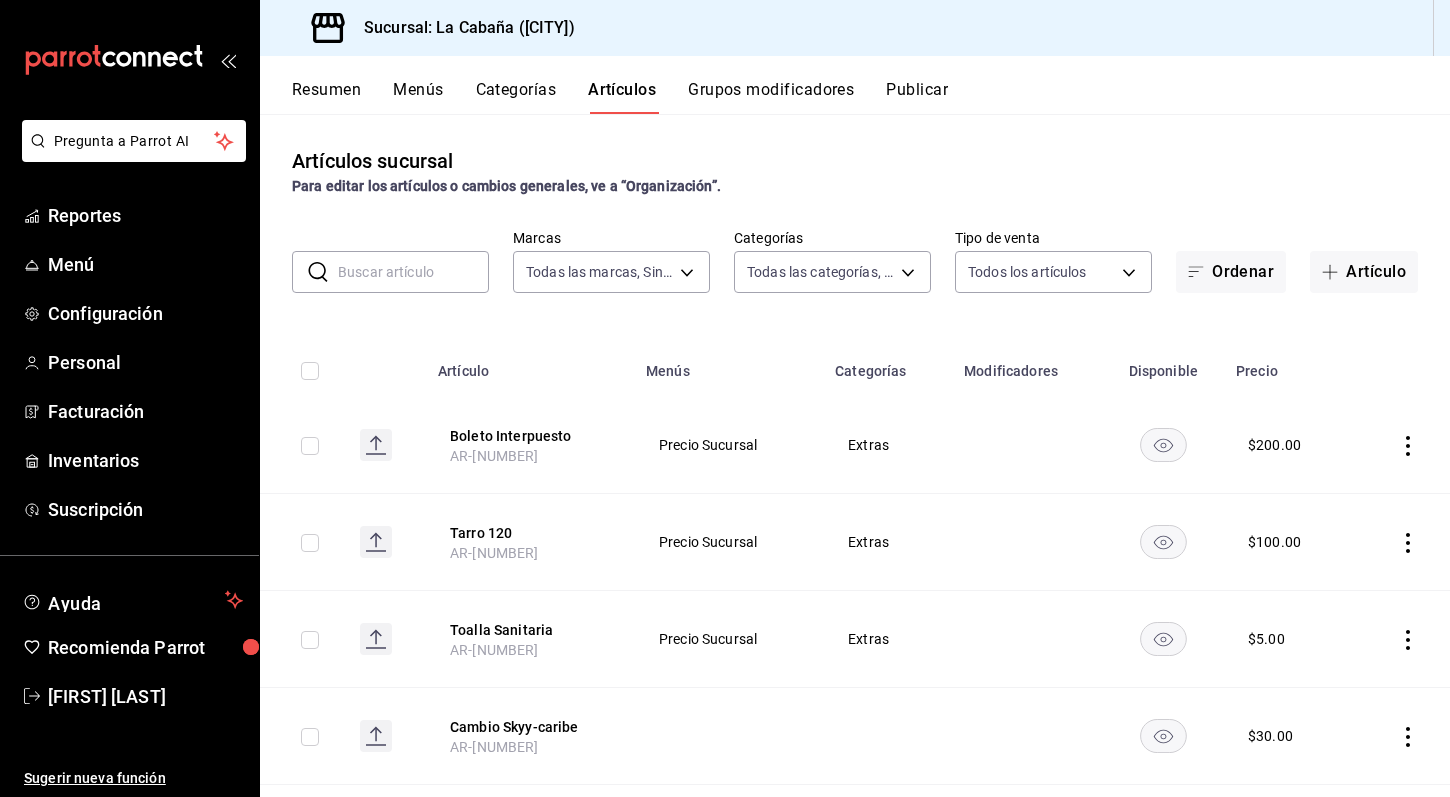 click at bounding box center (413, 272) 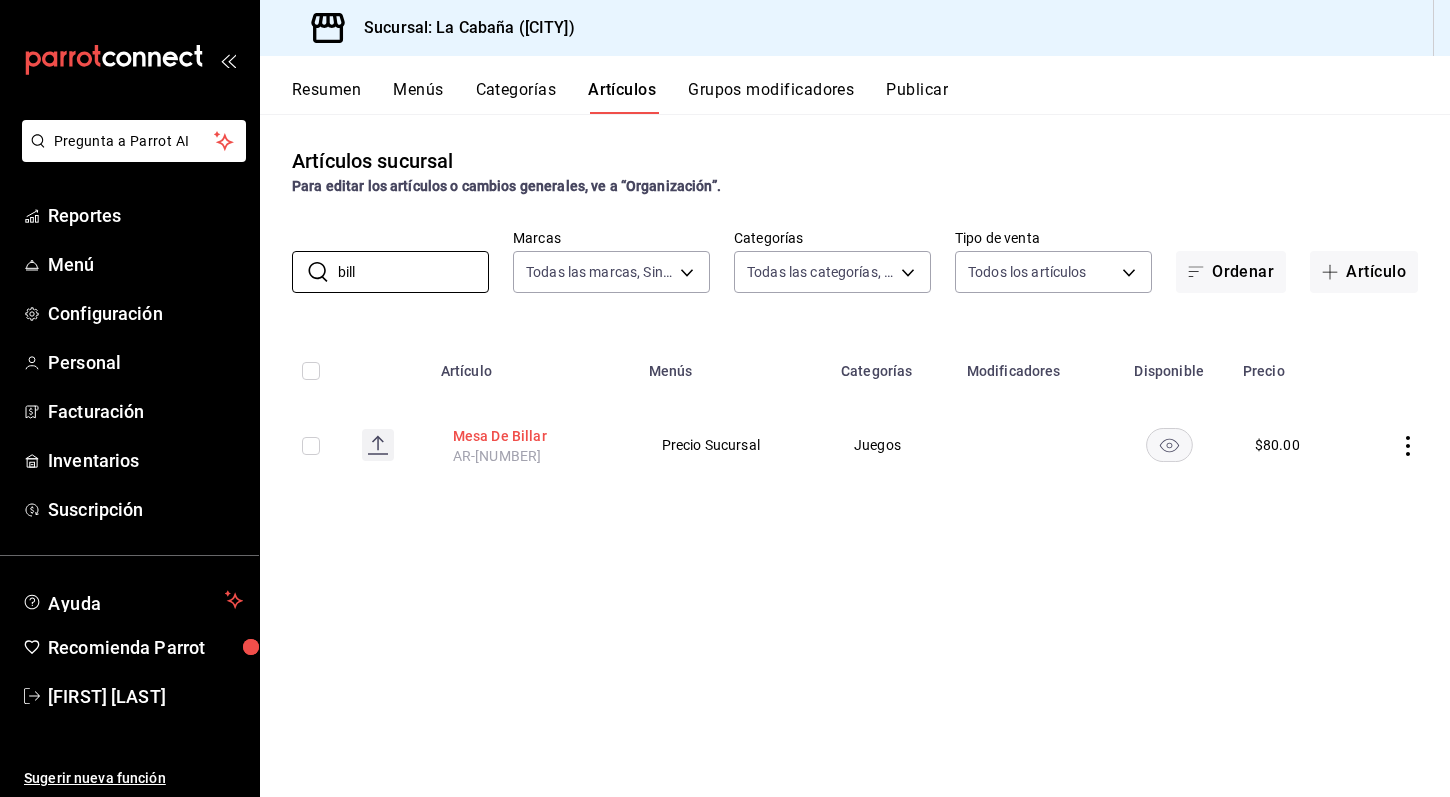 type on "bill" 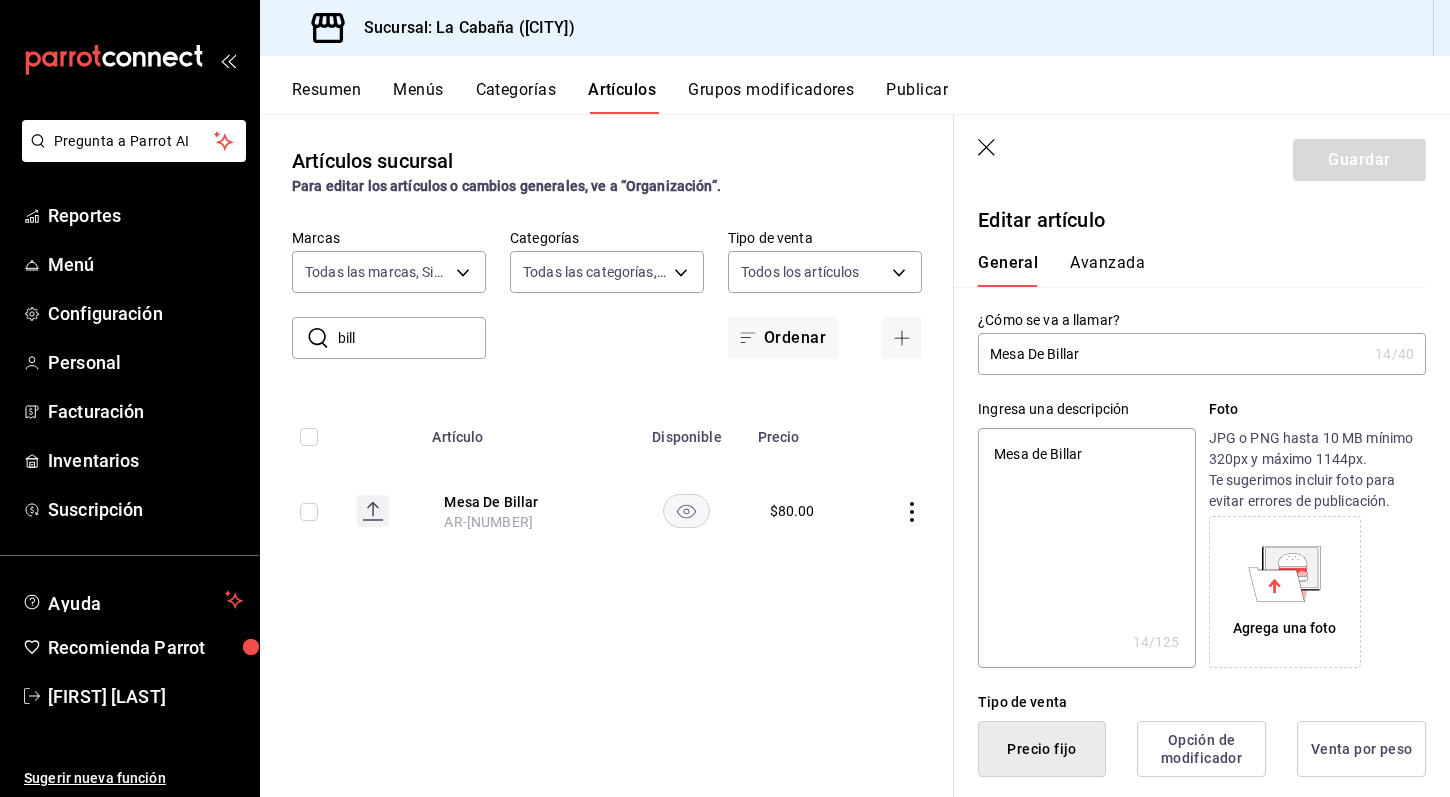 scroll, scrollTop: 0, scrollLeft: 0, axis: both 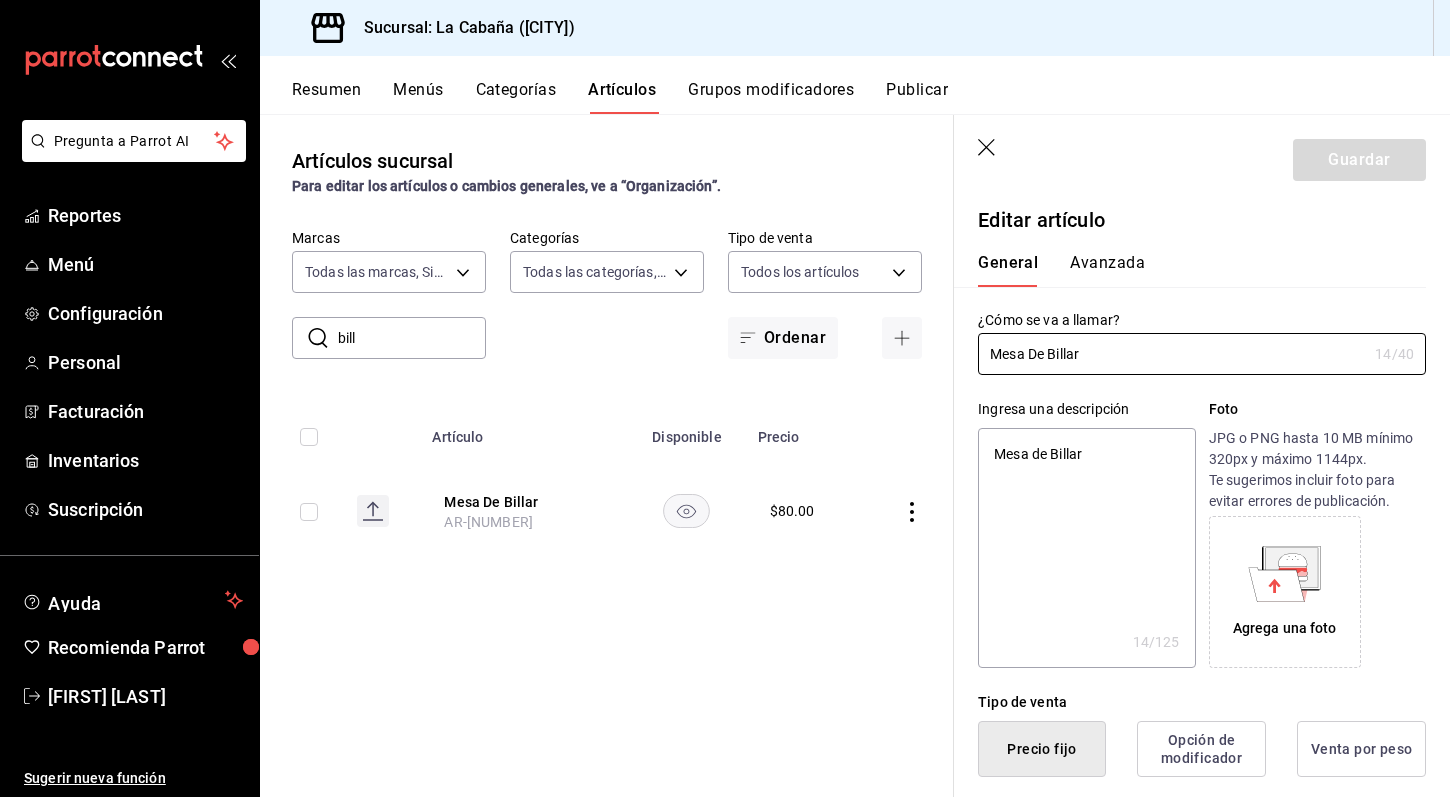 click on "Avanzada" at bounding box center (1107, 270) 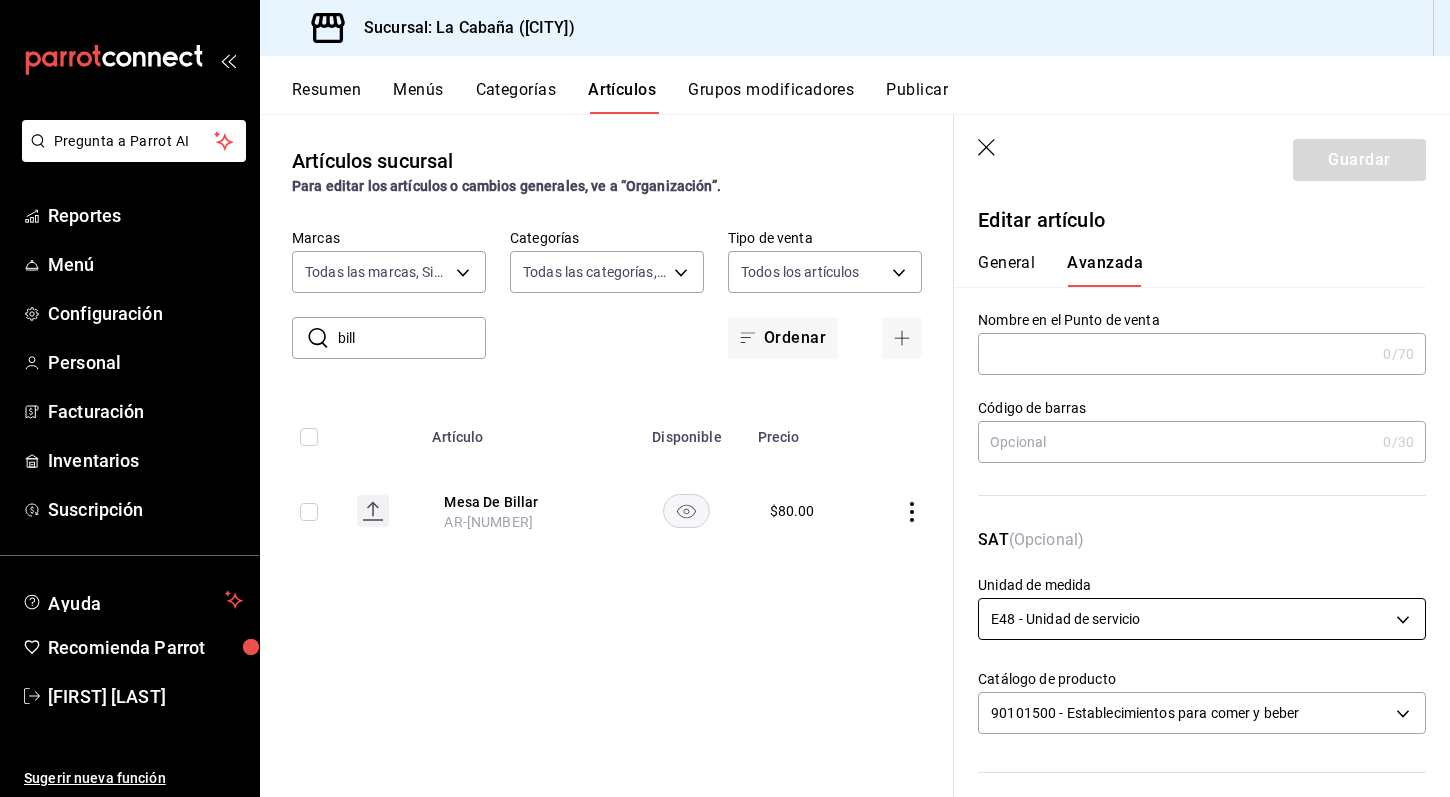 scroll, scrollTop: -1, scrollLeft: 0, axis: vertical 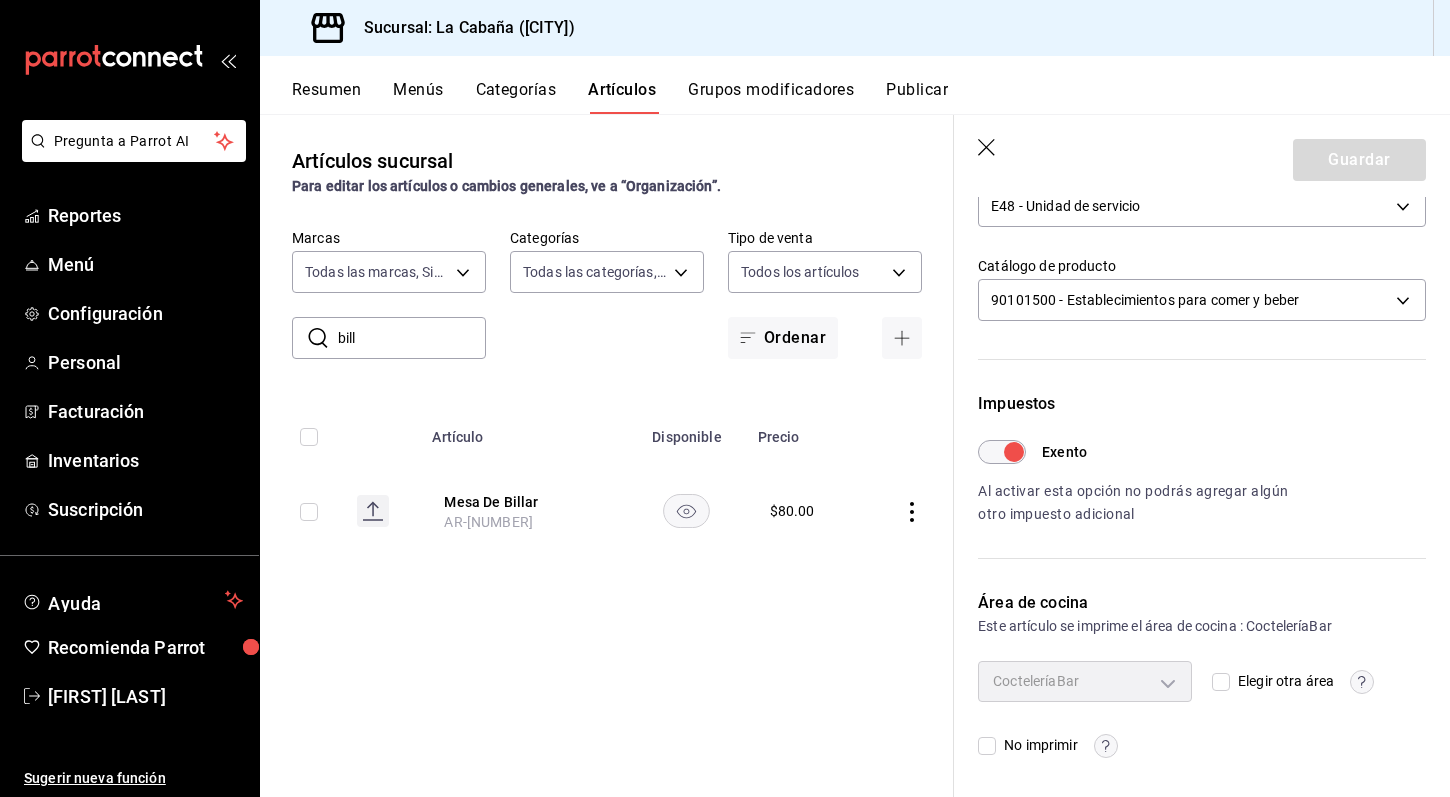 click on "No imprimir" at bounding box center [987, 746] 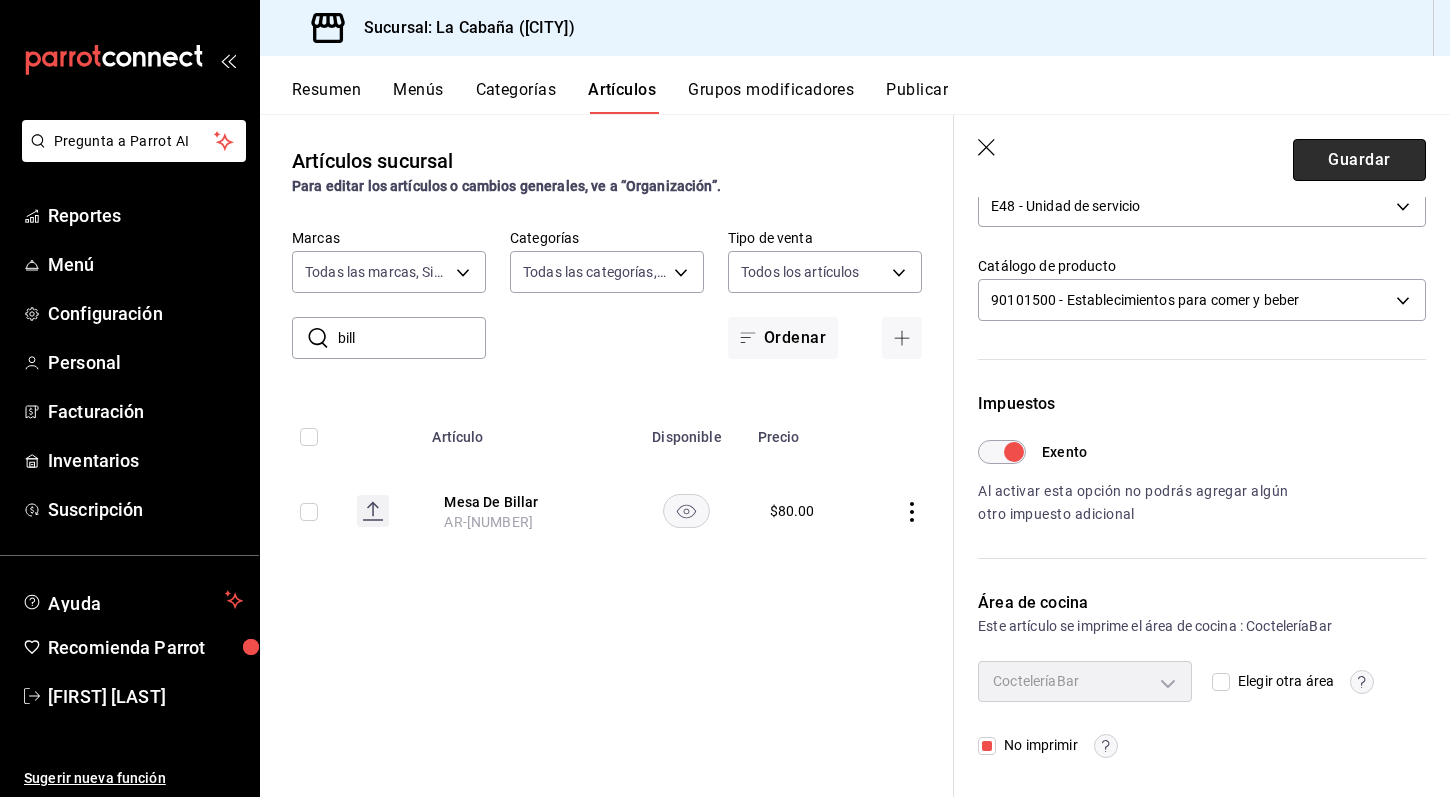 click on "Guardar" at bounding box center (1359, 160) 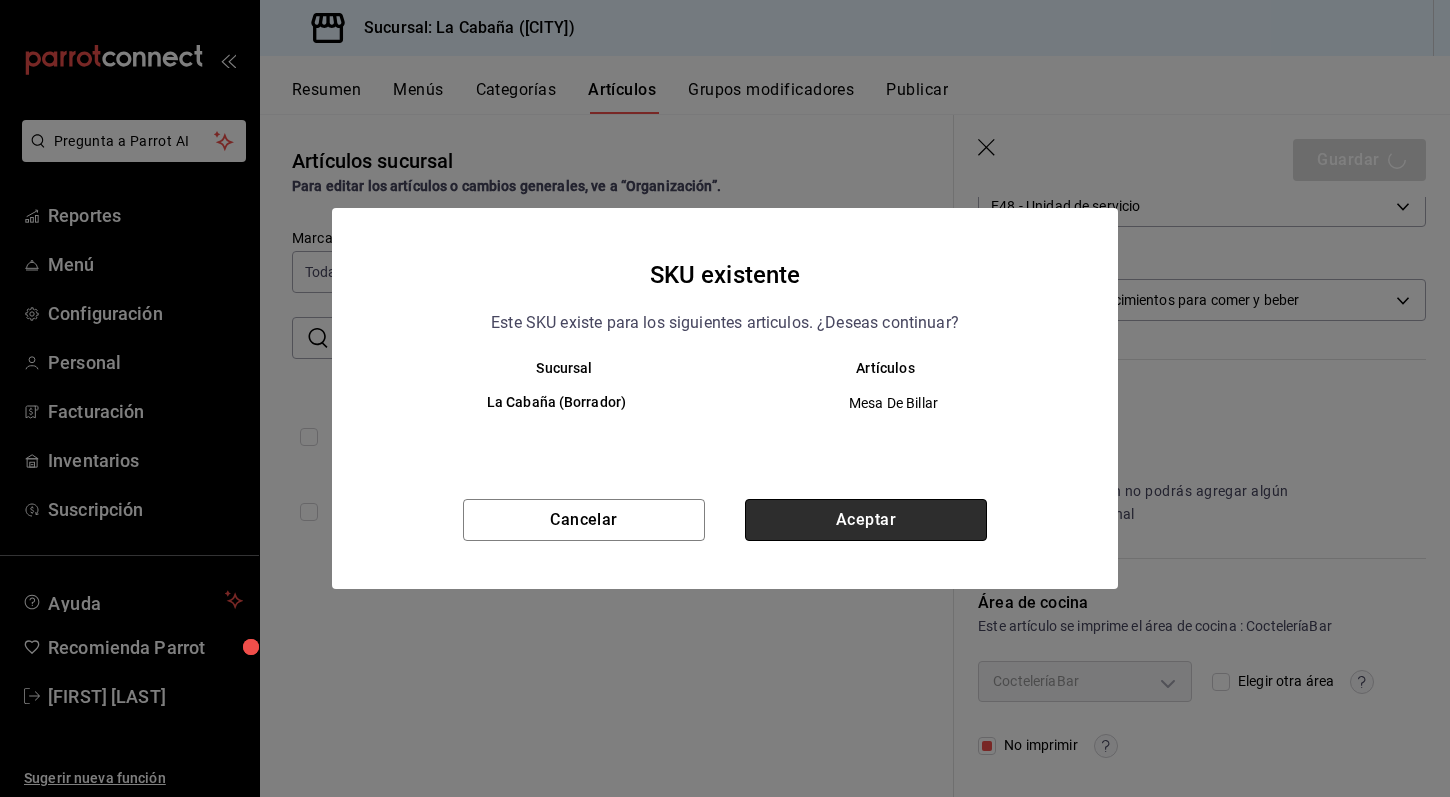 click on "Aceptar" at bounding box center (866, 520) 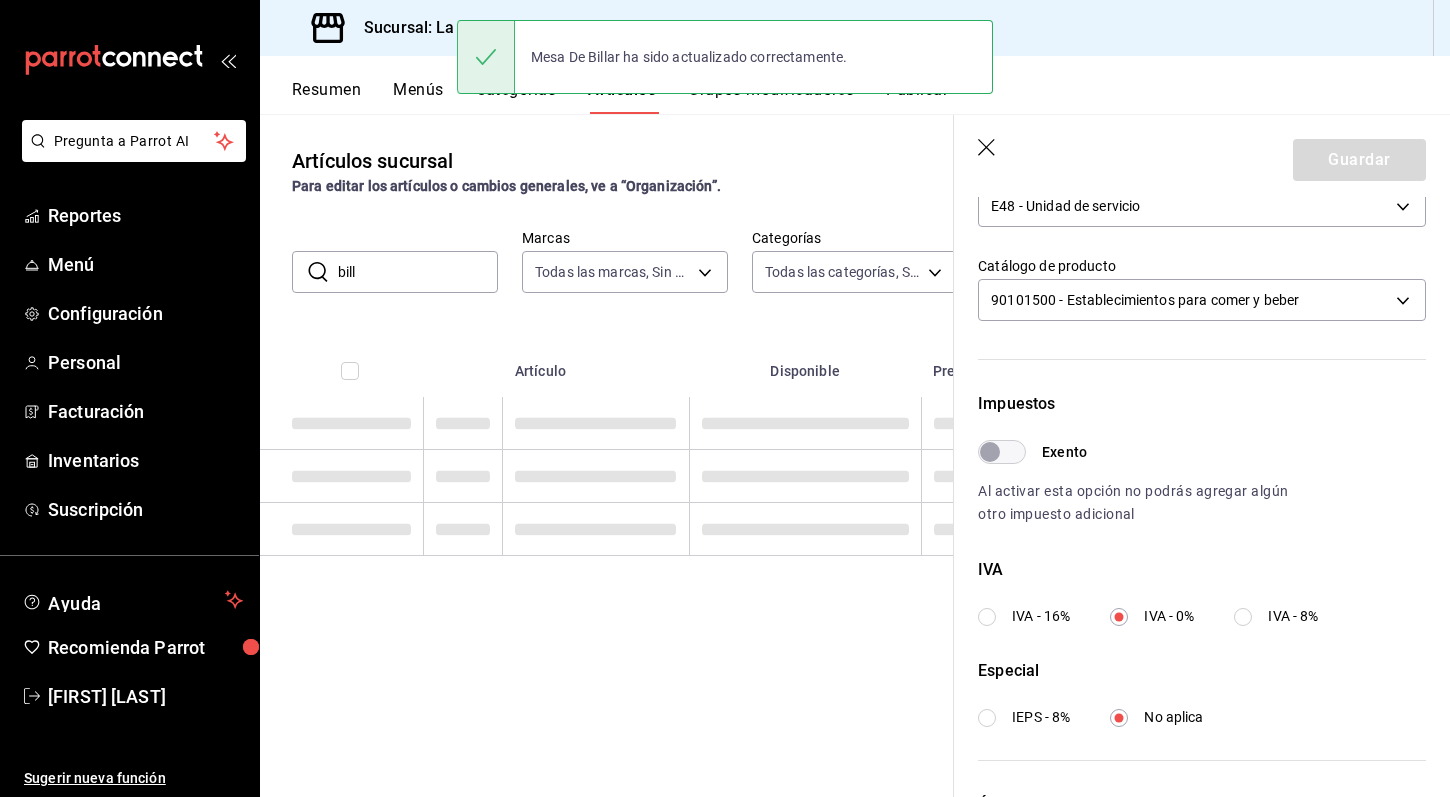 scroll, scrollTop: 0, scrollLeft: 0, axis: both 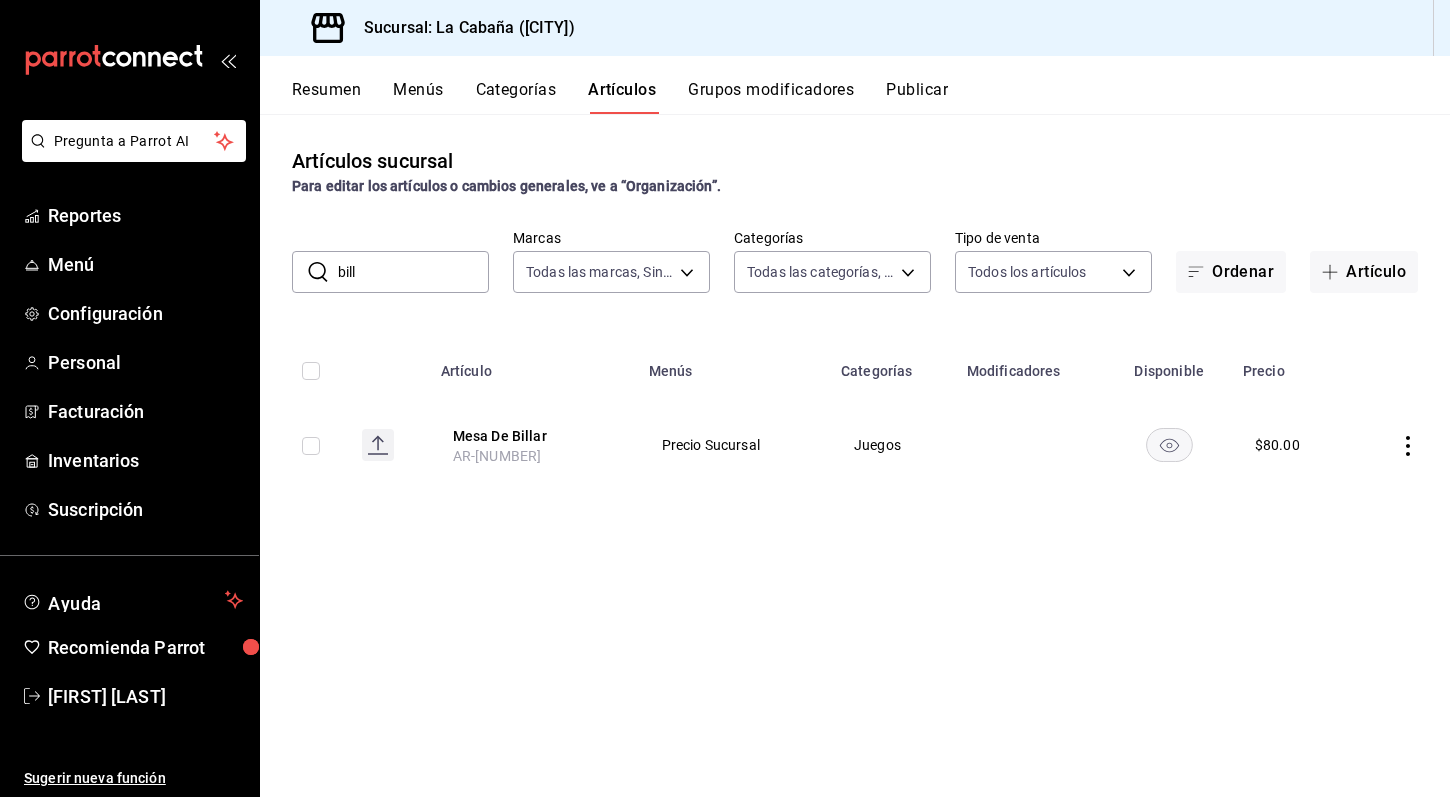 click on "Para editar los artículos o cambios generales, ve a “Organización”." at bounding box center (506, 186) 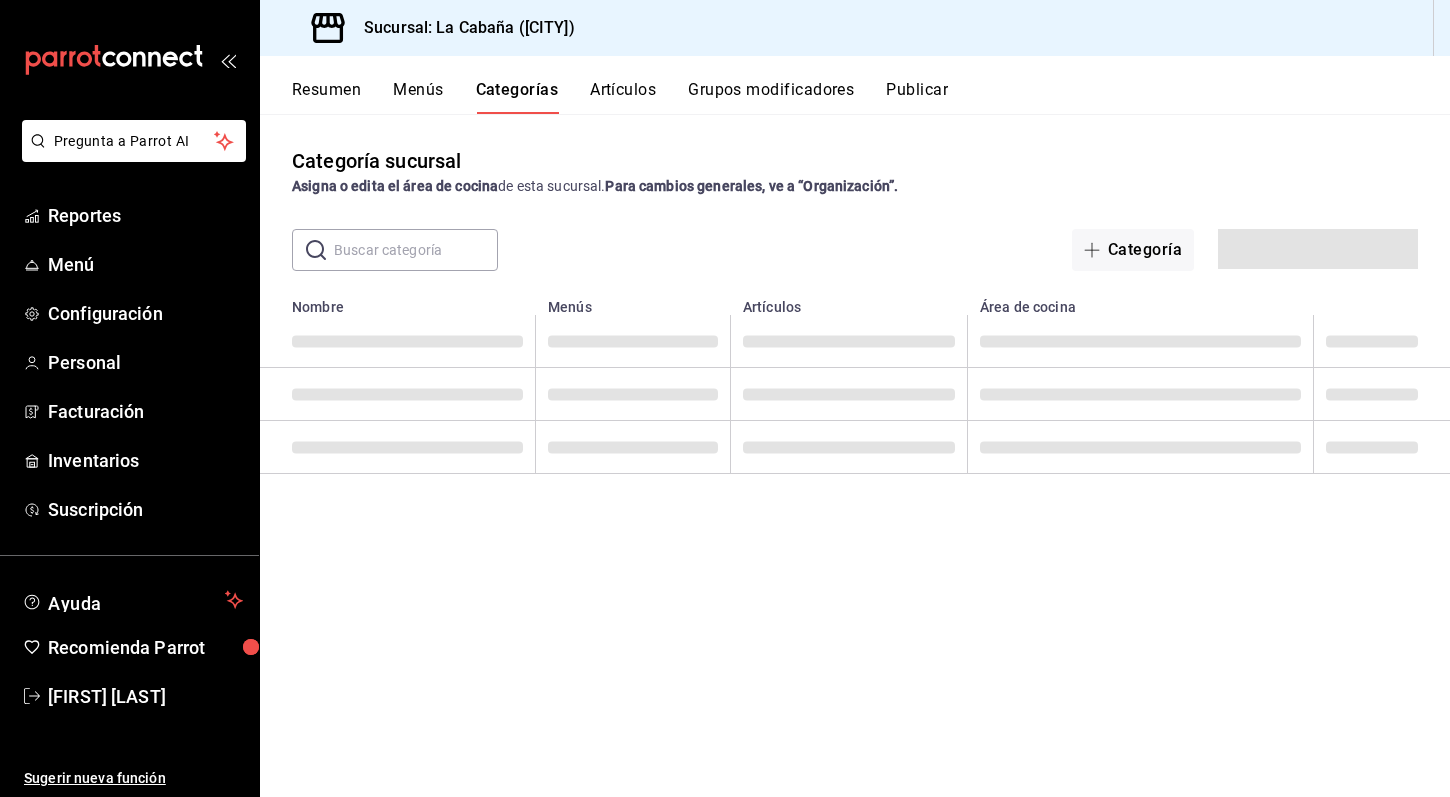 click on "Artículos" at bounding box center [623, 97] 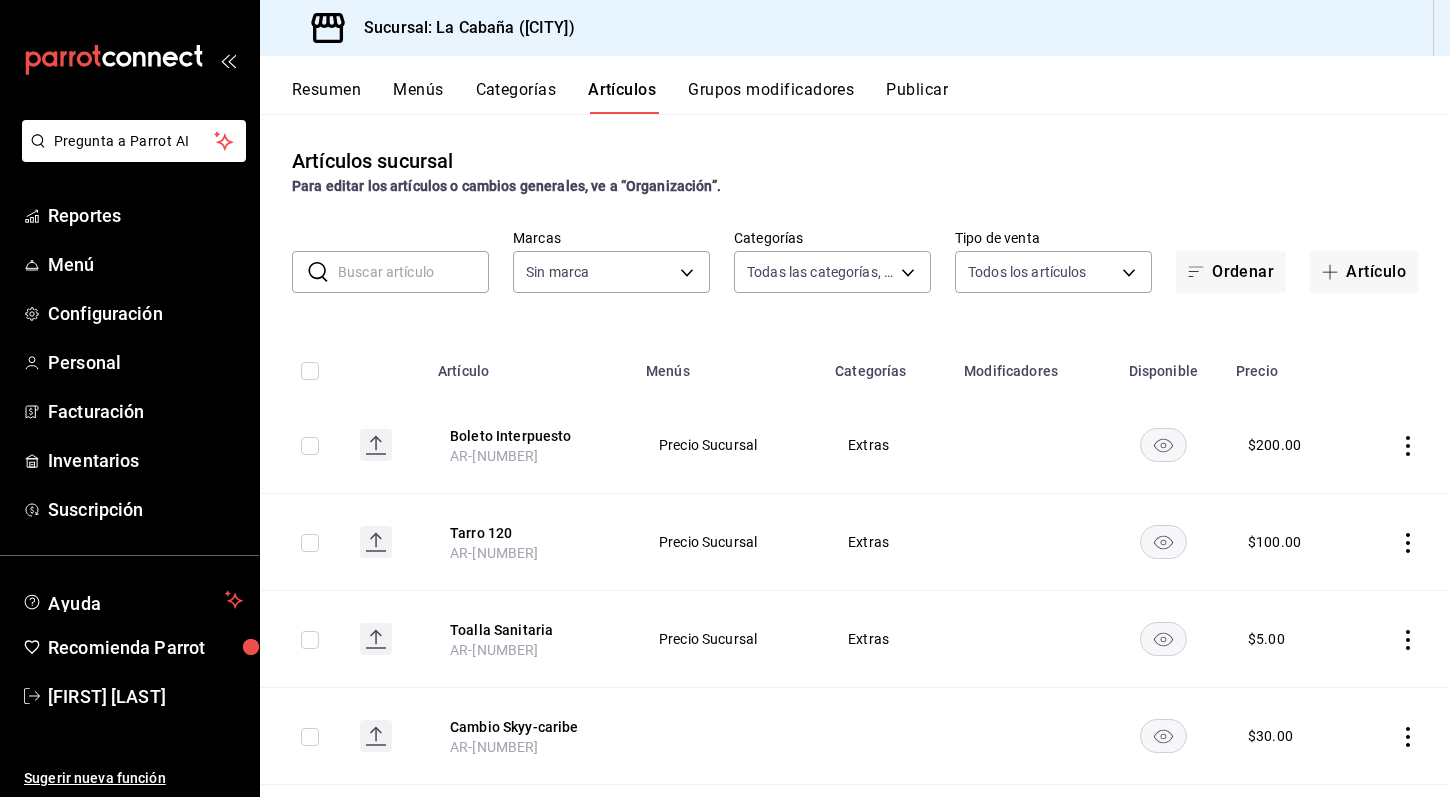 type on "[UUID]" 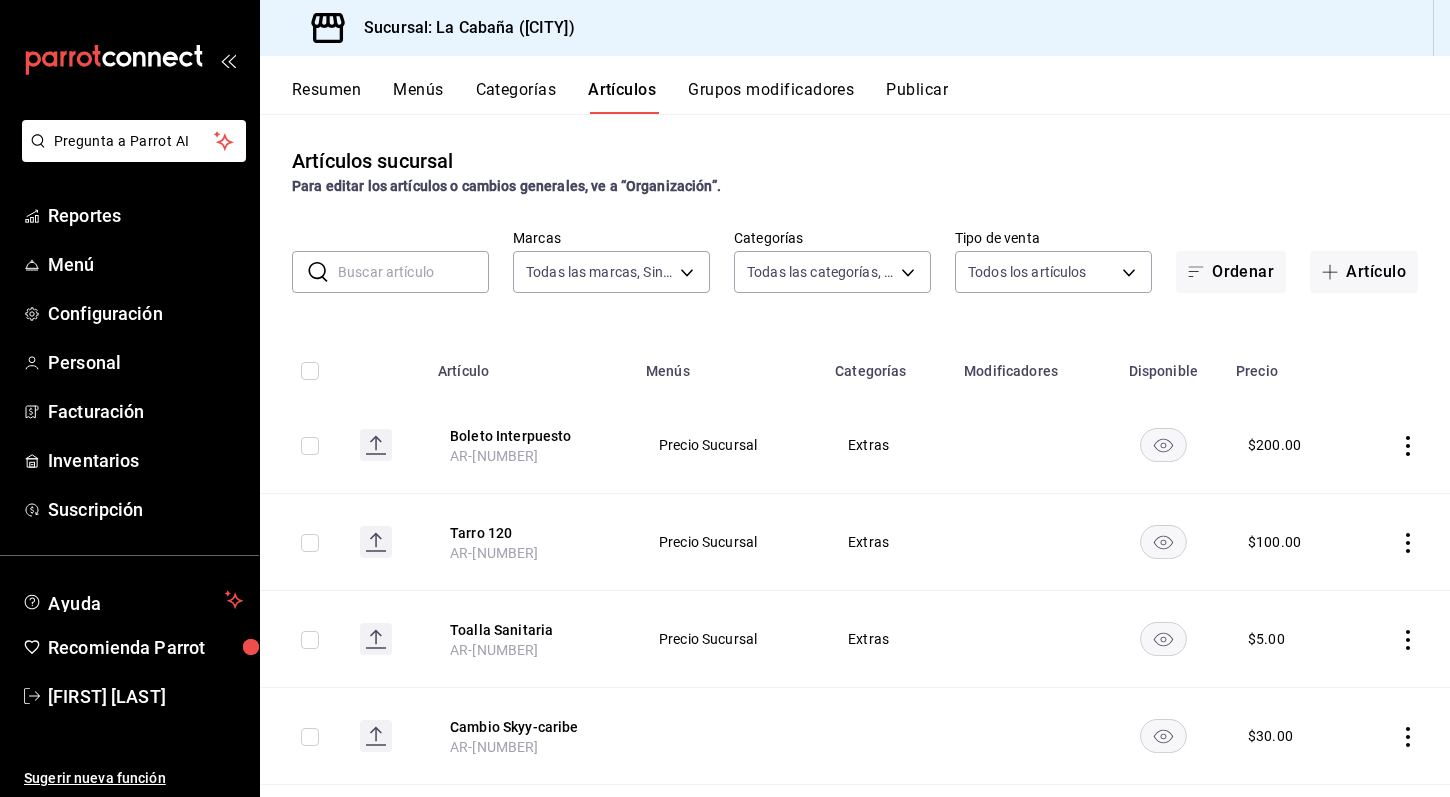 click 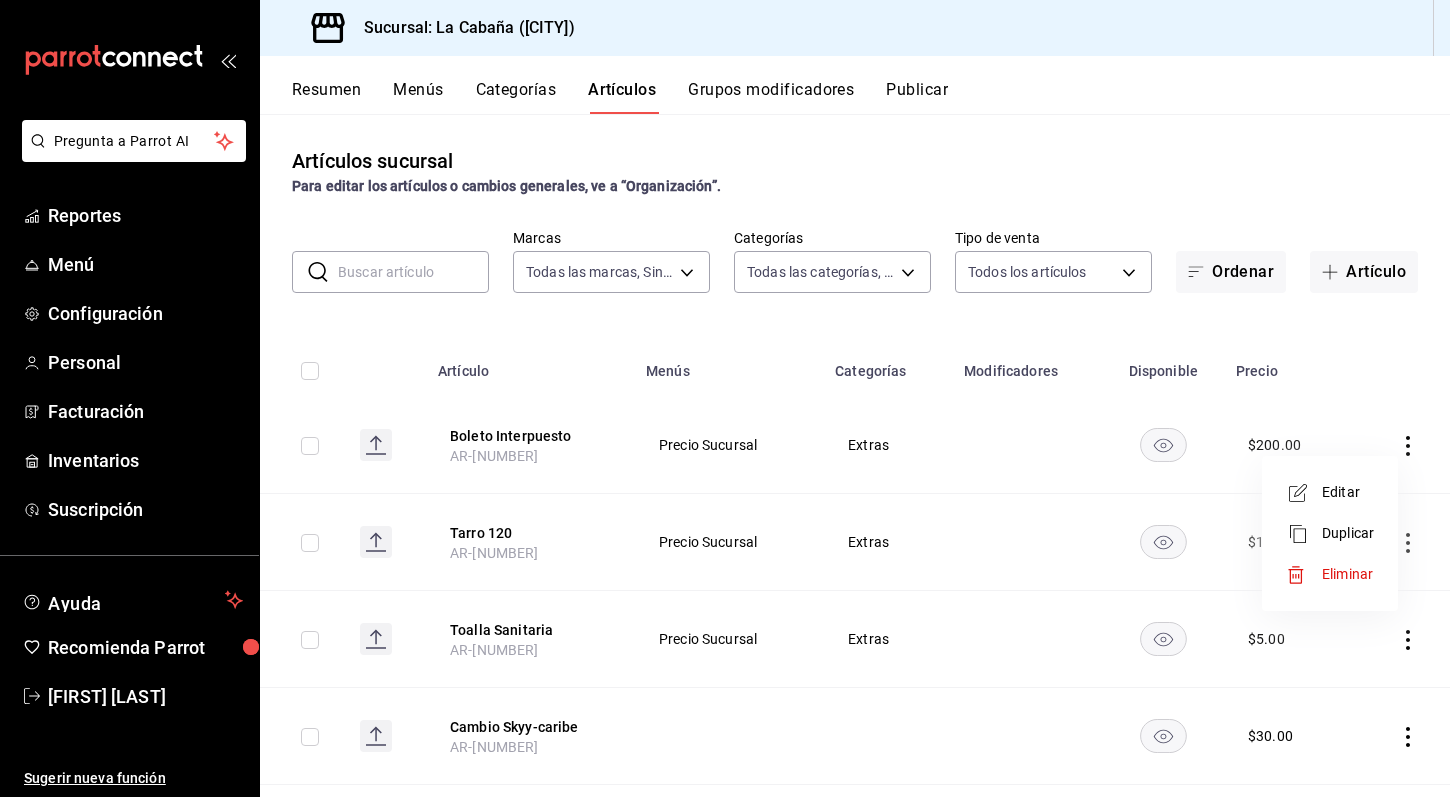 click on "Editar" at bounding box center [1348, 492] 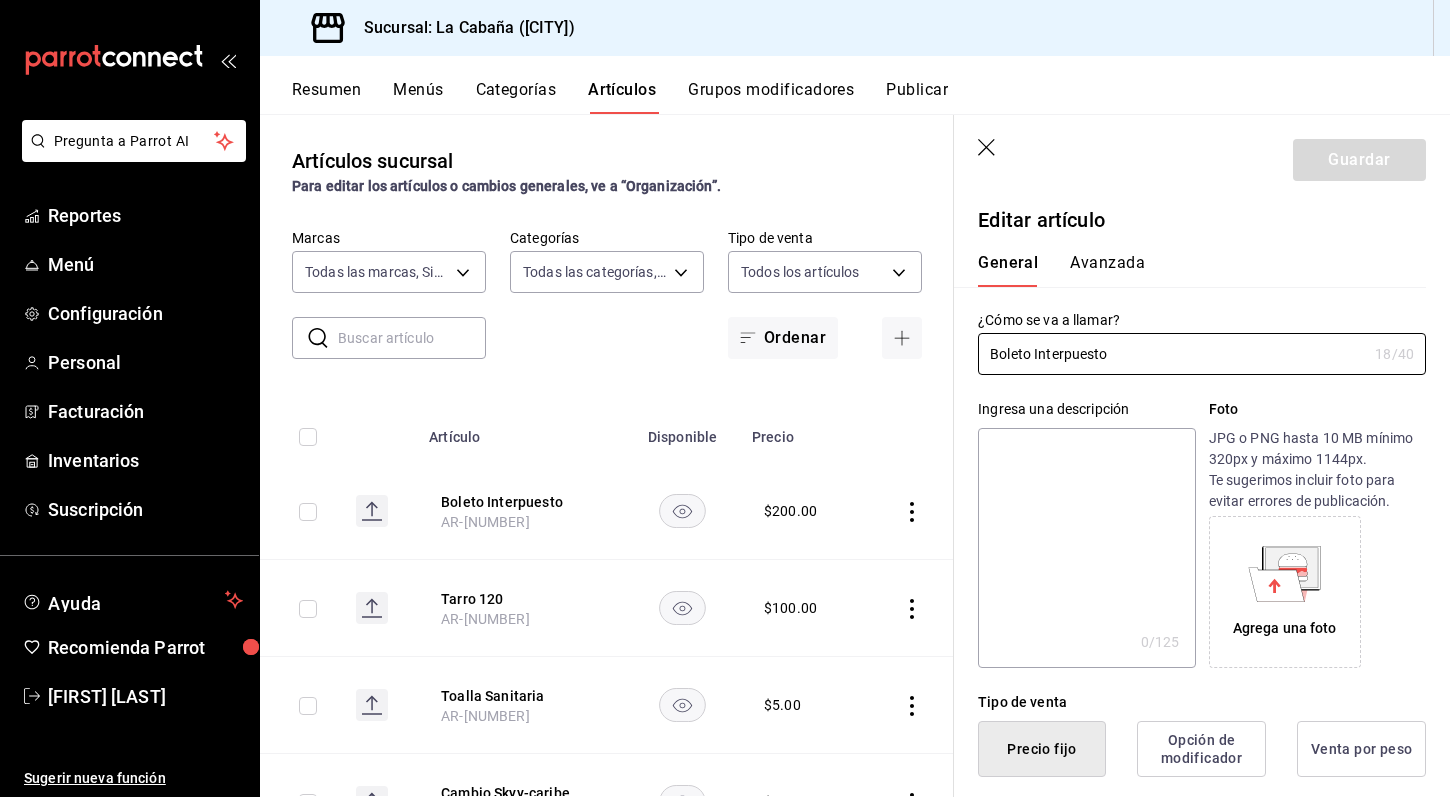 type on "$200.00" 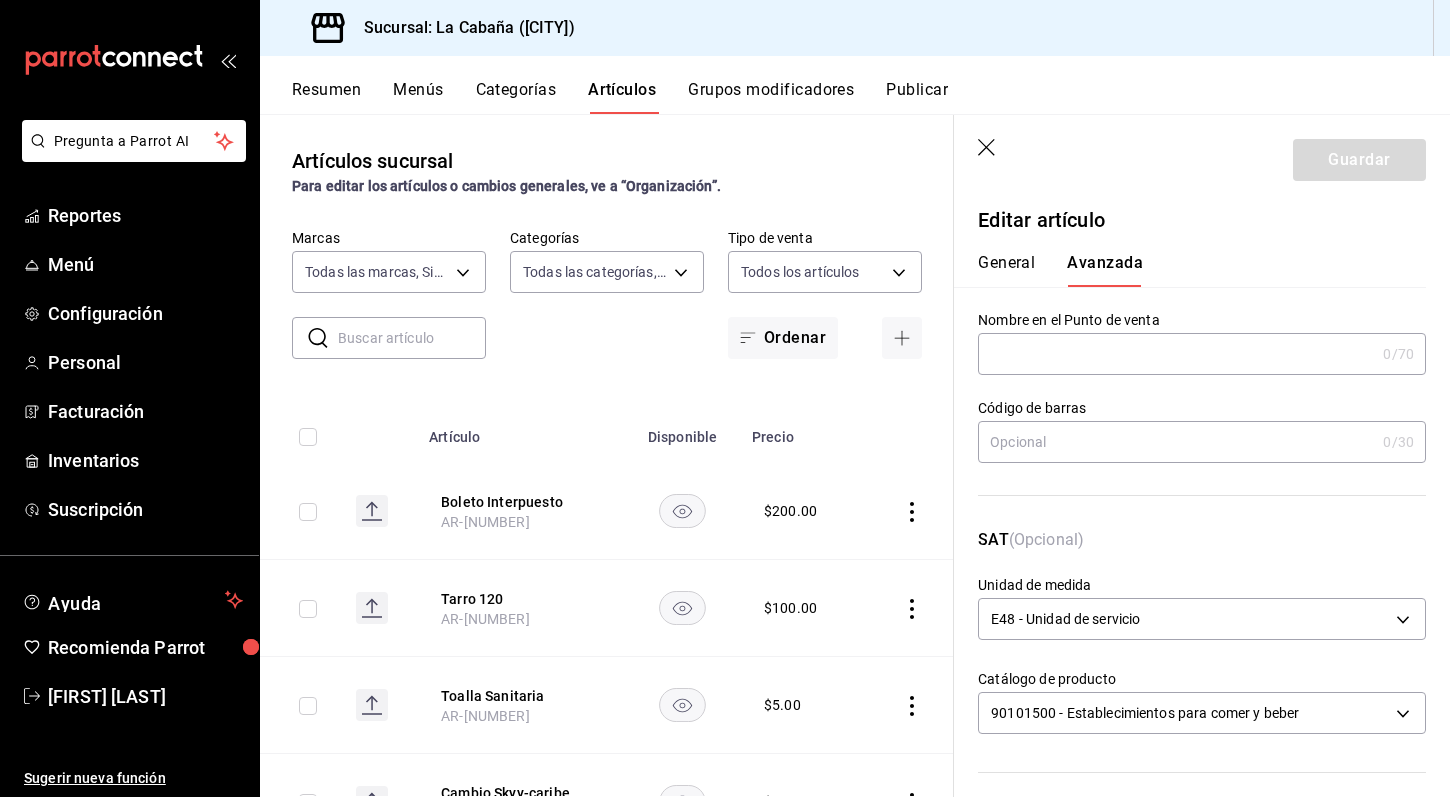 scroll, scrollTop: 0, scrollLeft: 0, axis: both 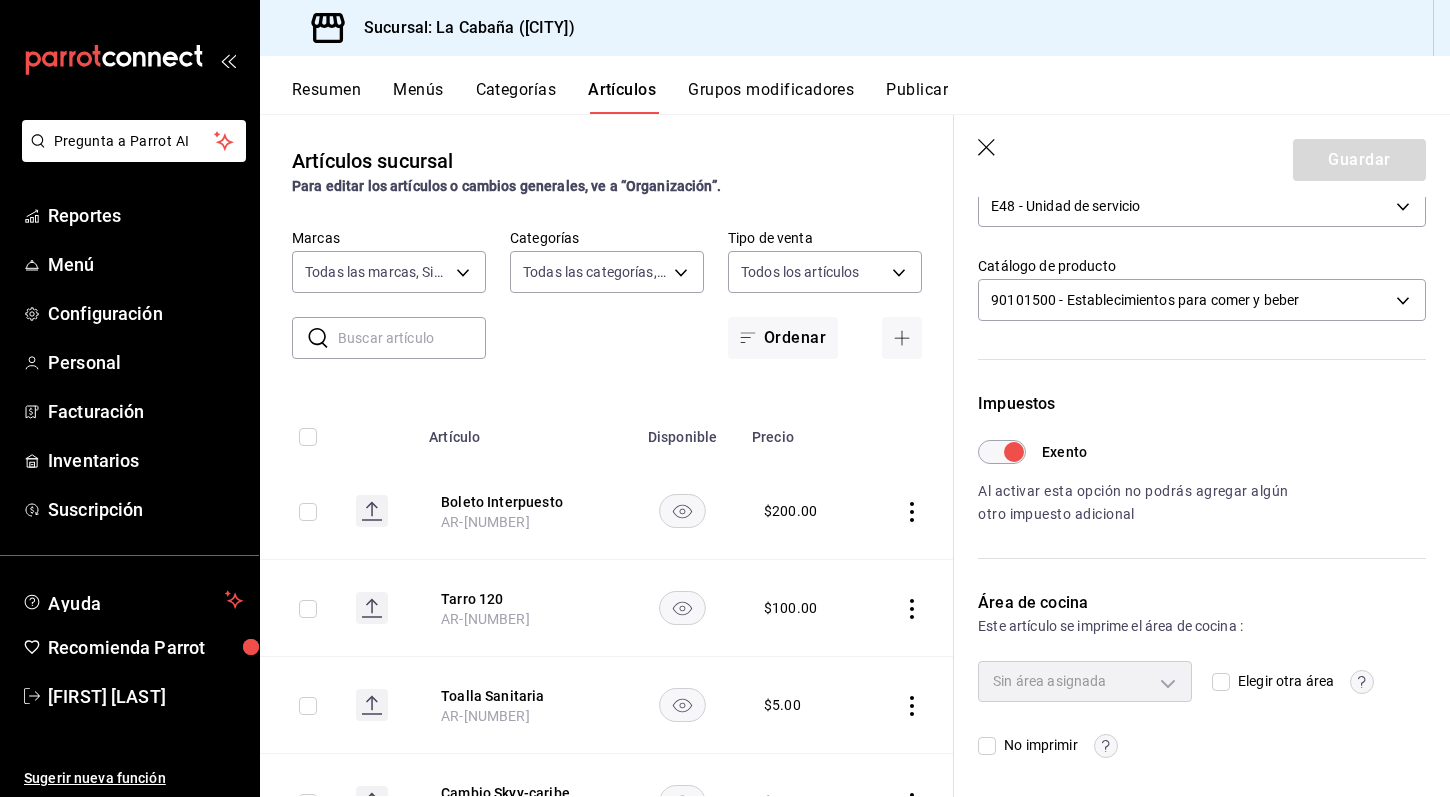 click on "No imprimir" at bounding box center [987, 746] 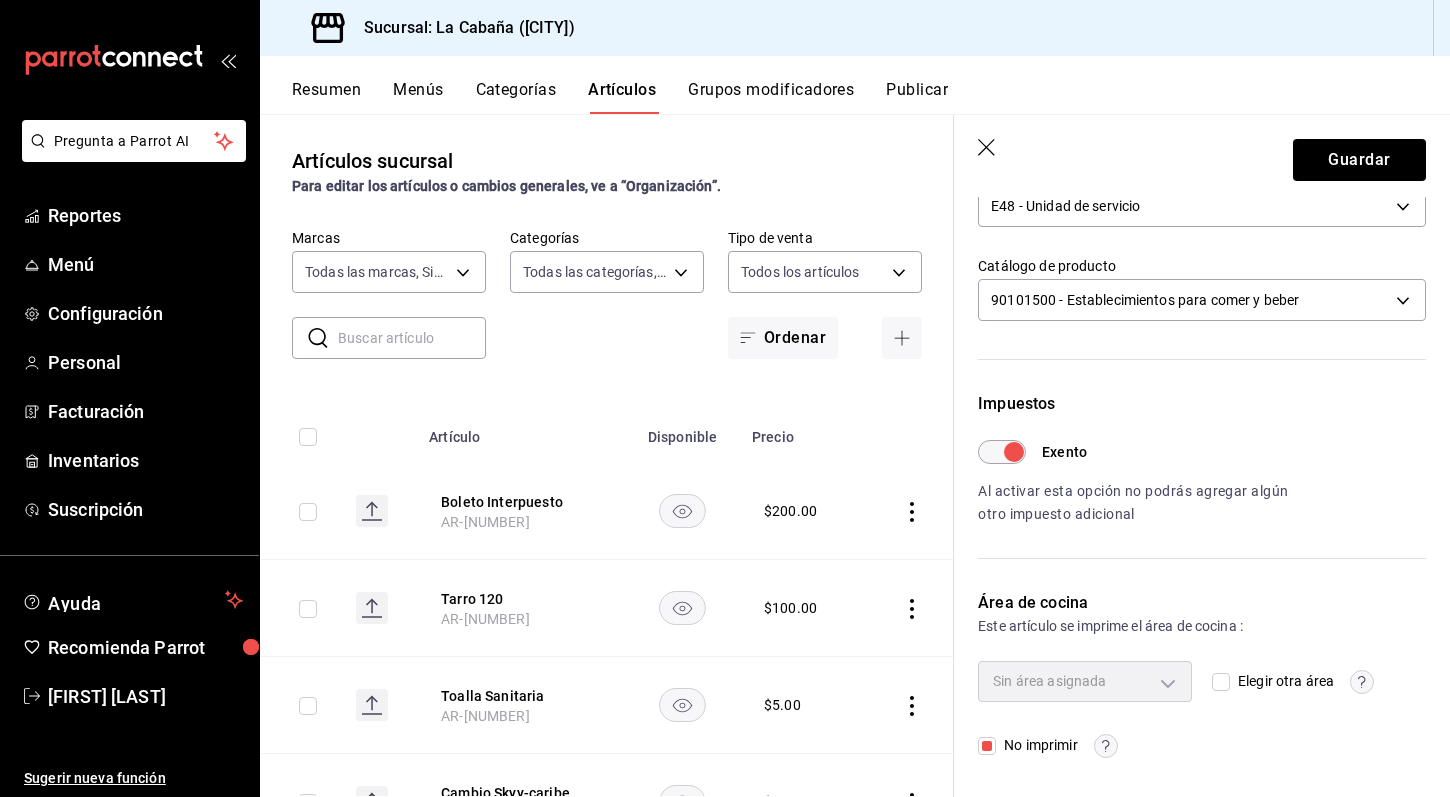click on "Guardar" at bounding box center [1202, 156] 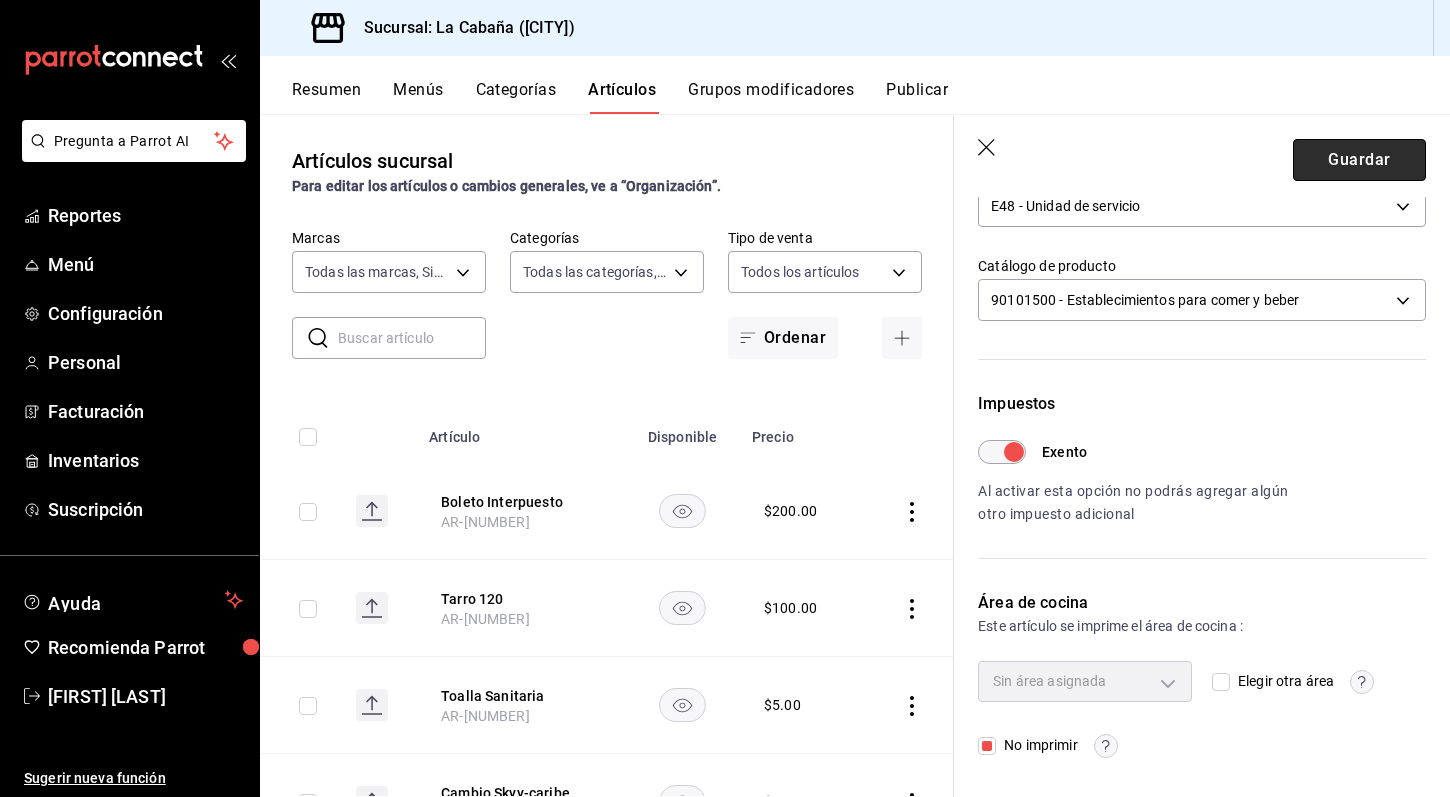 click on "Guardar" at bounding box center (1359, 160) 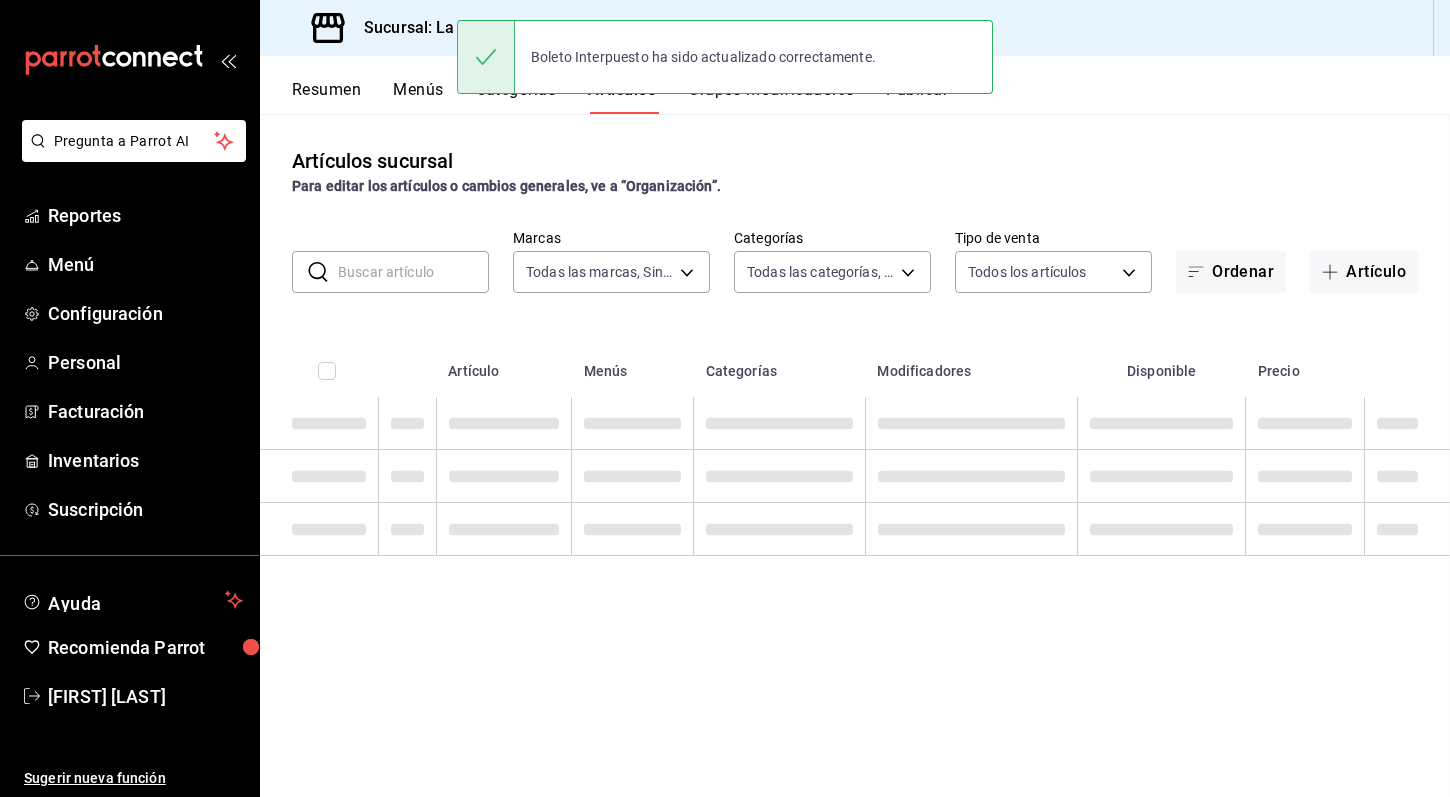 scroll, scrollTop: 0, scrollLeft: 0, axis: both 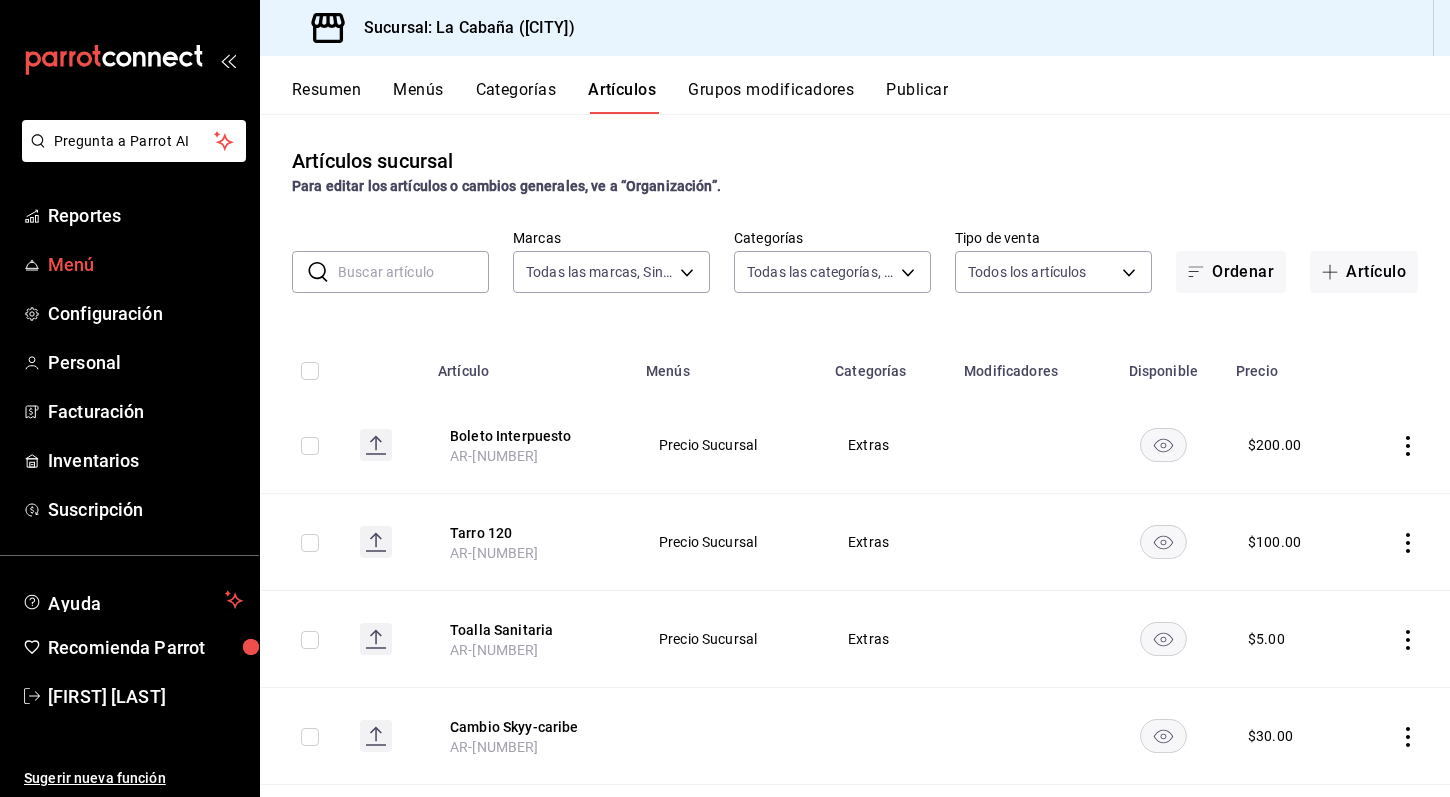 click on "Menú" at bounding box center (145, 264) 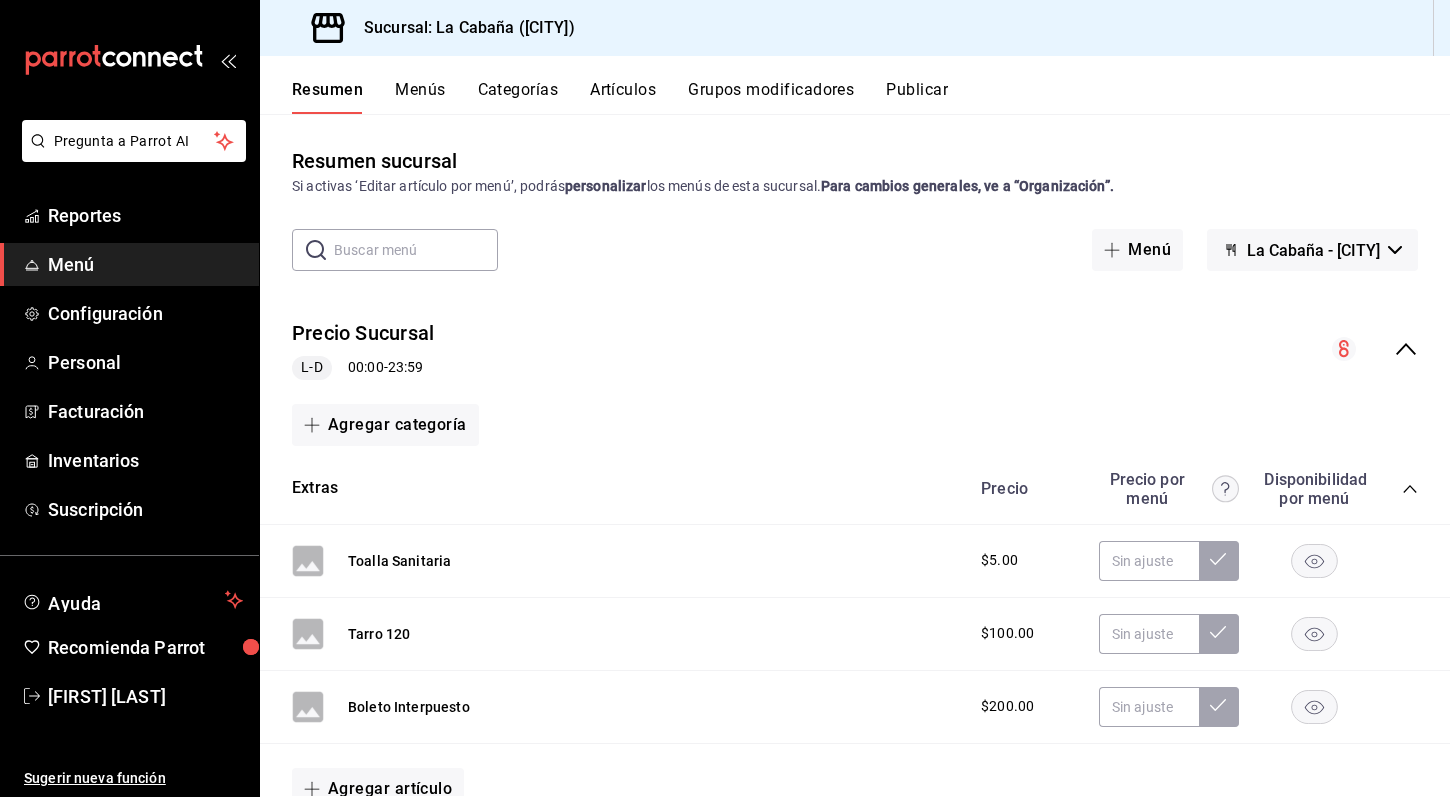 click on "Resumen sucursal Si activas ‘Editar artículo por menú’, podrás  personalizar  los menús de esta sucursal.  Para cambios generales, ve a “Organización”. ​ ​ Menú La Cabaña - [CITY] Precio Sucursal L-D 00:00  -  23:59 Agregar categoría Extras Precio Precio por menú   Disponibilidad por menú Toalla Sanitaria $[PRICE] Tarro 120 $[PRICE] Boleto Interpuesto $[PRICE] Agregar artículo Cerveza Precio Precio por menú   Disponibilidad por menú Victoria 355Ml Extra cerveza 355ml ,  Escarchados Cerveza $[PRICE] Corona 355Ml Extra cerveza 355ml ,  Escarchados Cerveza $[PRICE] Ultra 355Ml Extra cerveza 355ml ,  Escarchados Cerveza $[PRICE] Negra Modelo 355Ml Extra cerveza 355ml ,  Escarchados Cerveza $[PRICE] Indio 1.2L Extra cerveza1.2l ,  Escarchados Cerveza $[PRICE] Corona 1.2L Extra cerveza1.2l ,  Escarchados Cerveza $[PRICE] Victoria 1.2L Extra cerveza1.2l ,  Escarchados Cerveza $[PRICE] Xx Lager 1.28 Extra cerveza1.2l ,  Escarchados Cerveza $[PRICE] Negra Modelo 1L Extra cerveza1.2l ,  Escarchados Cerveza $[PRICE]" at bounding box center (855, 471) 